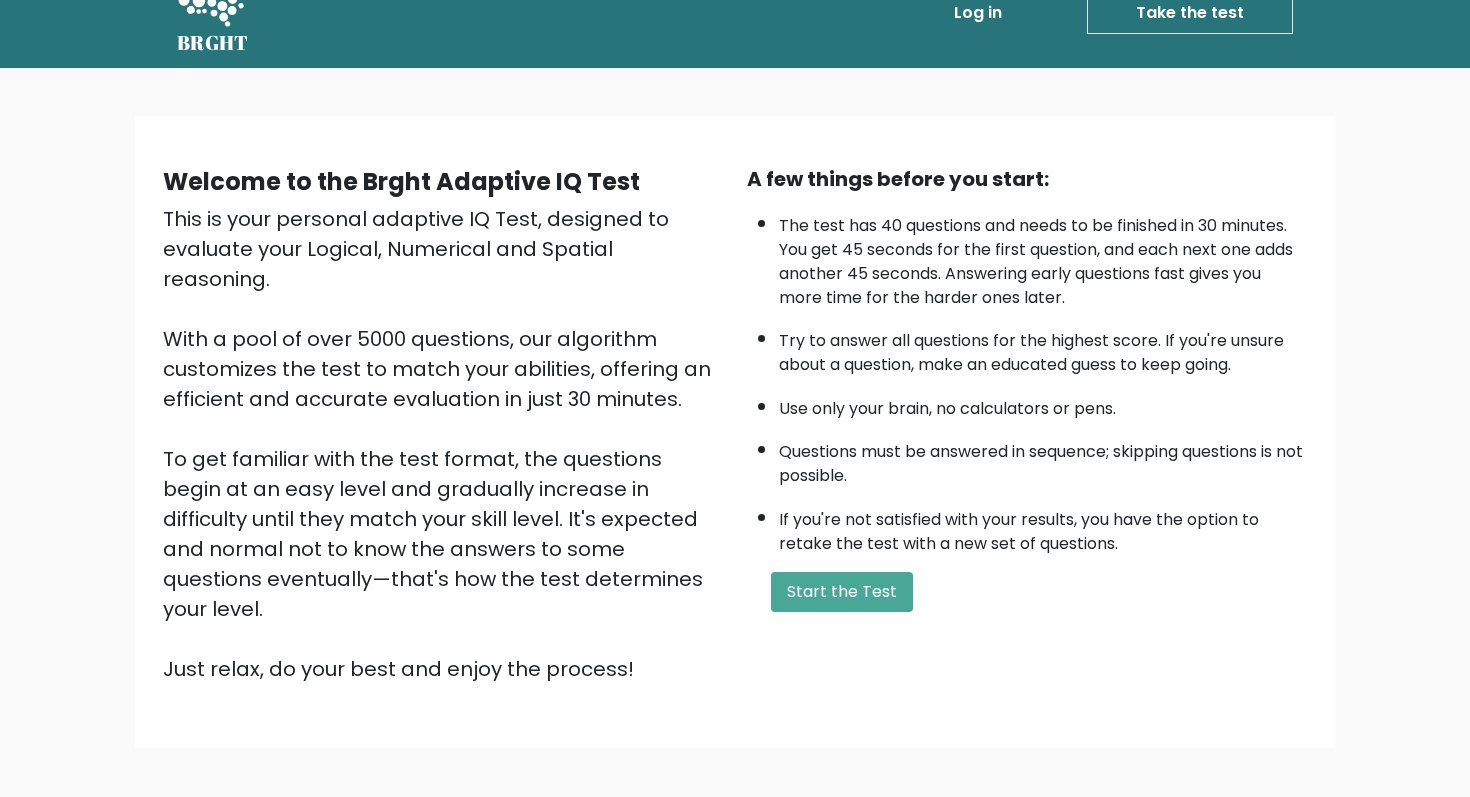 scroll, scrollTop: 119, scrollLeft: 0, axis: vertical 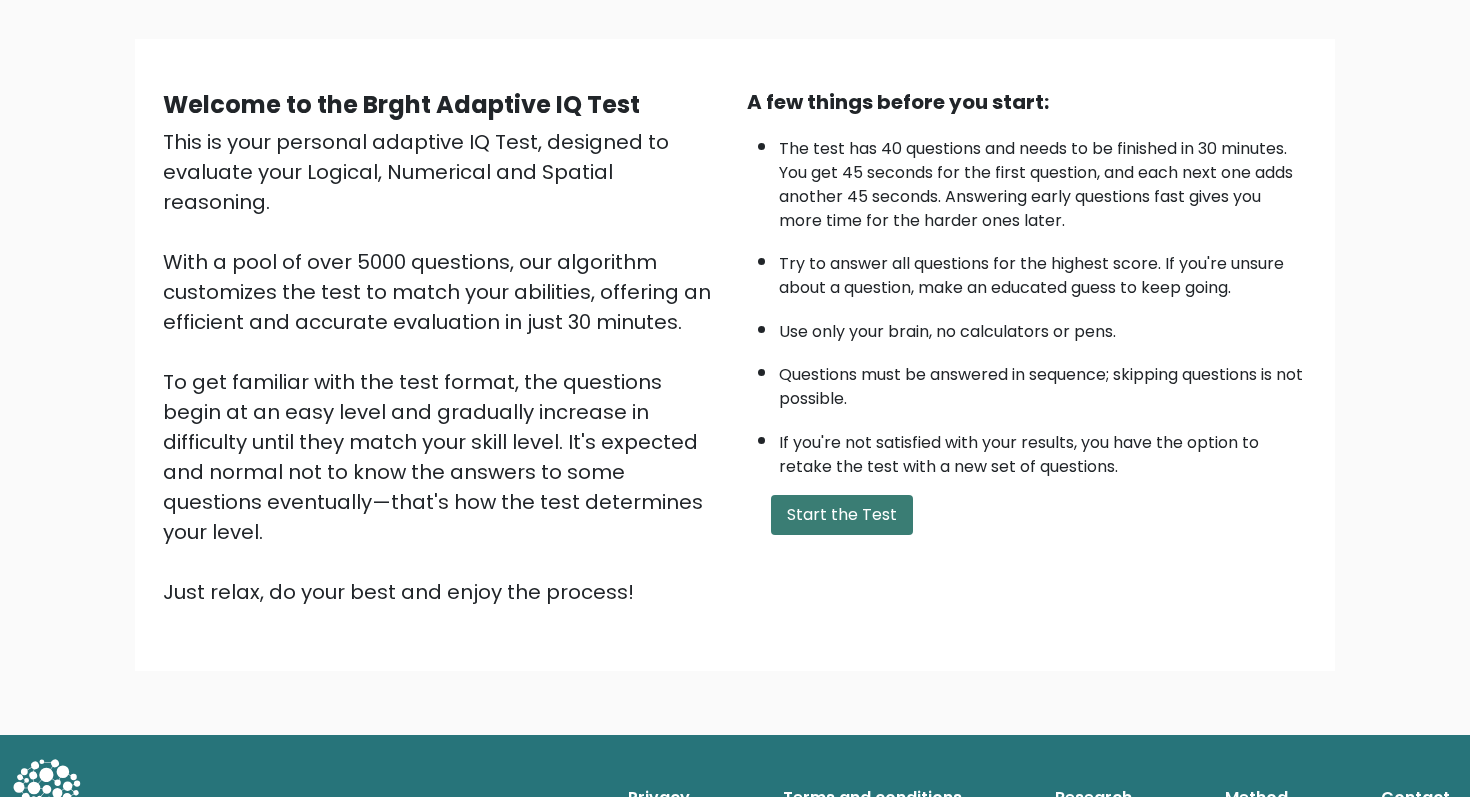 click on "Start the Test" at bounding box center (842, 515) 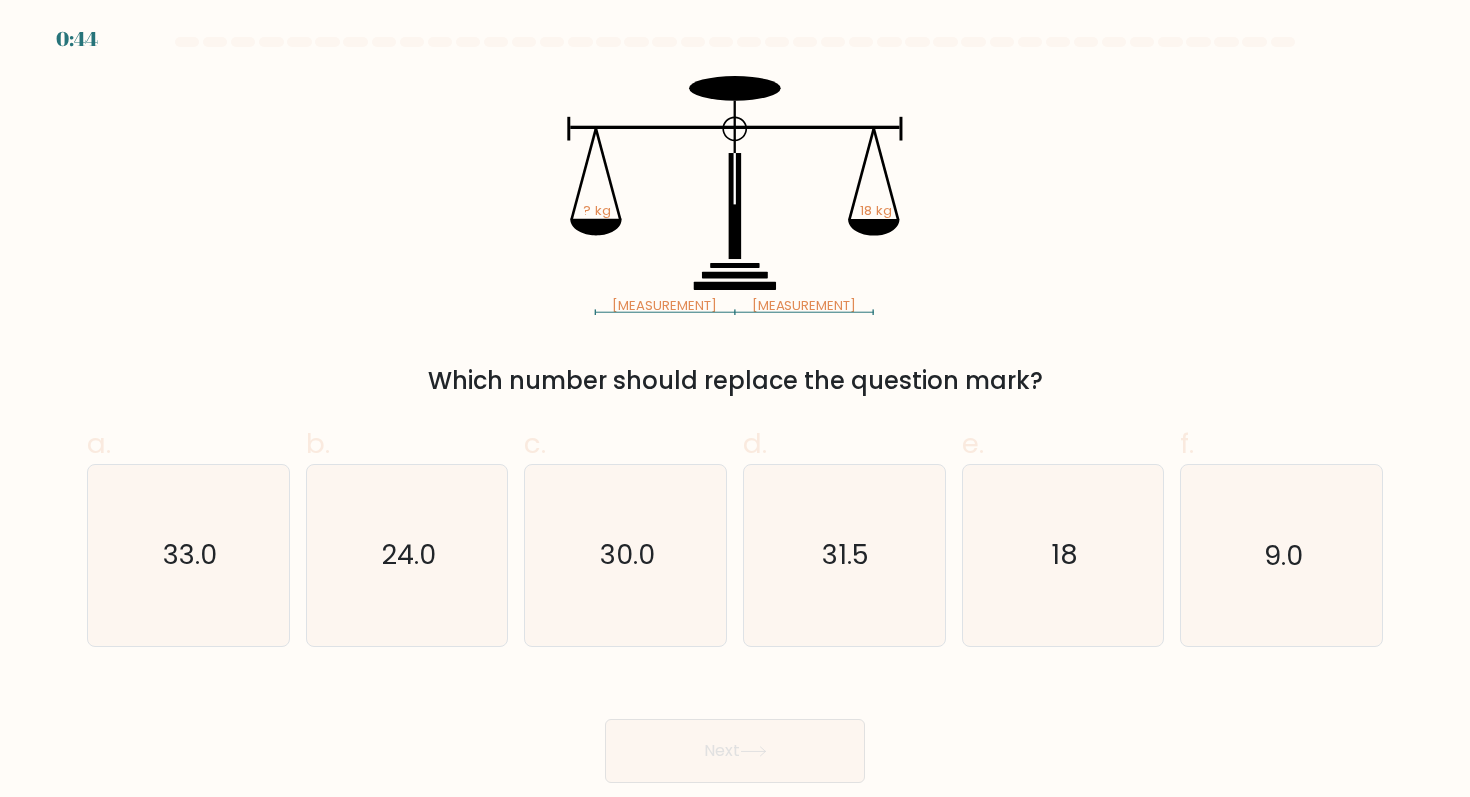 scroll, scrollTop: 0, scrollLeft: 0, axis: both 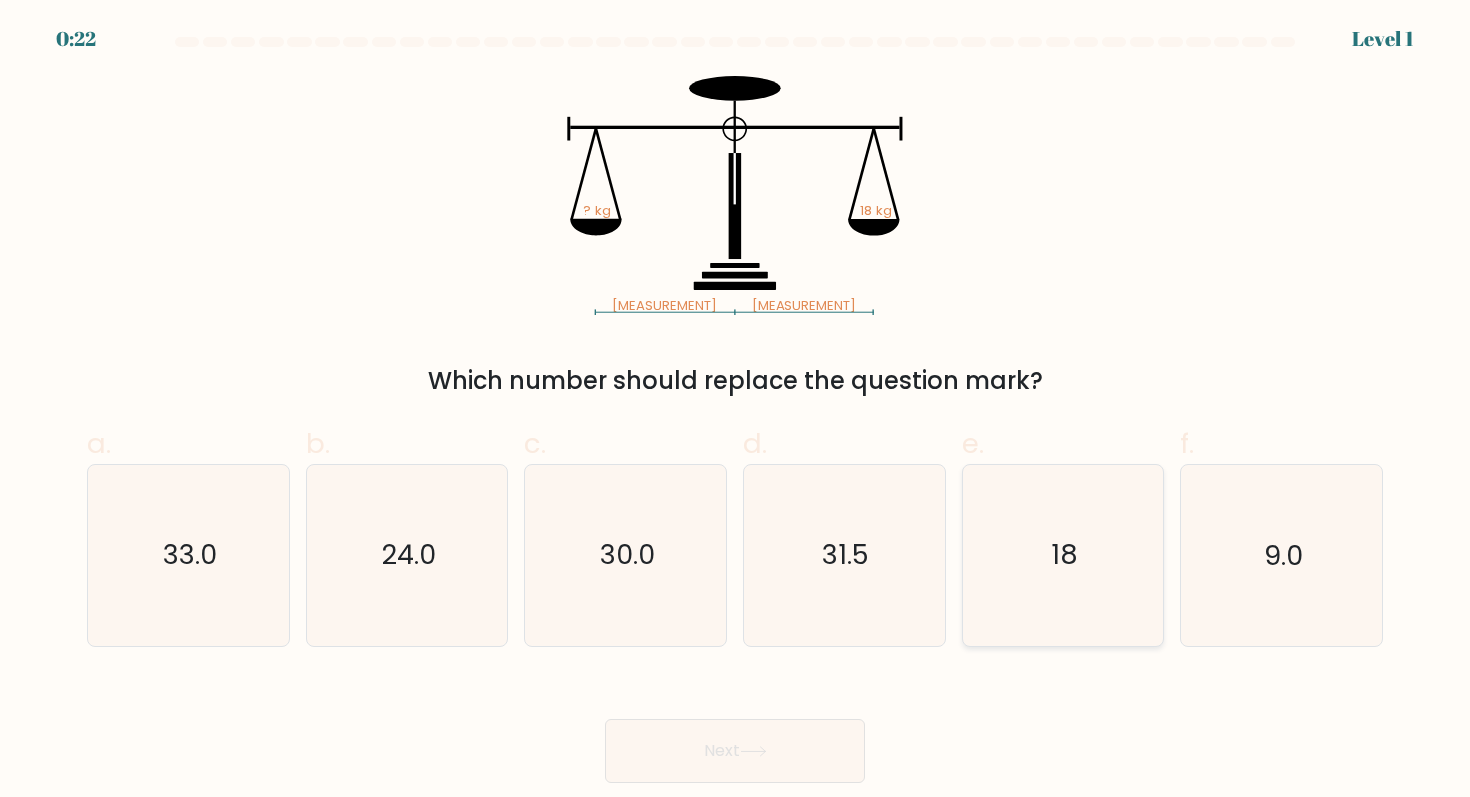 click on "[AGE]" at bounding box center [1064, 555] 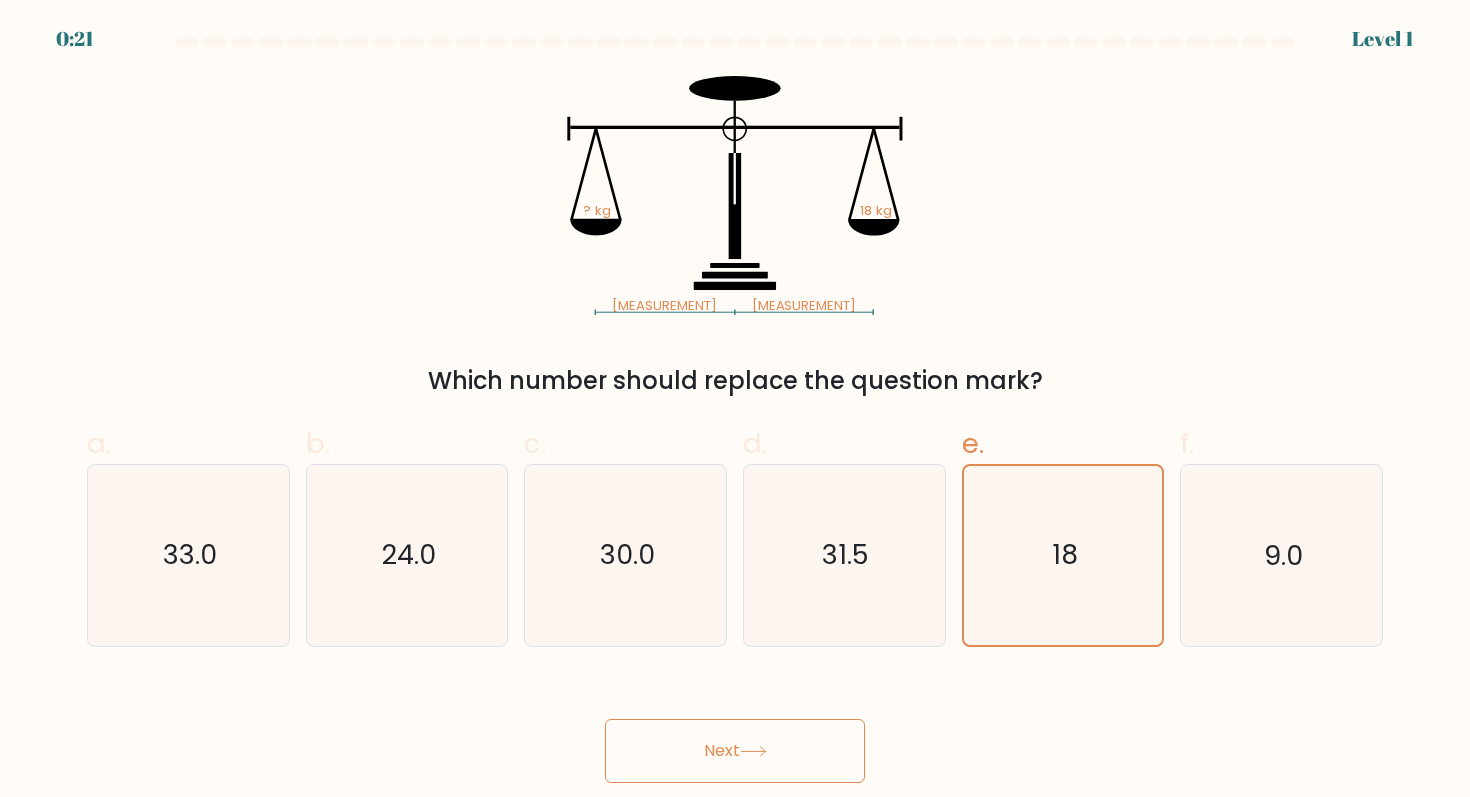click on "Next" at bounding box center (735, 751) 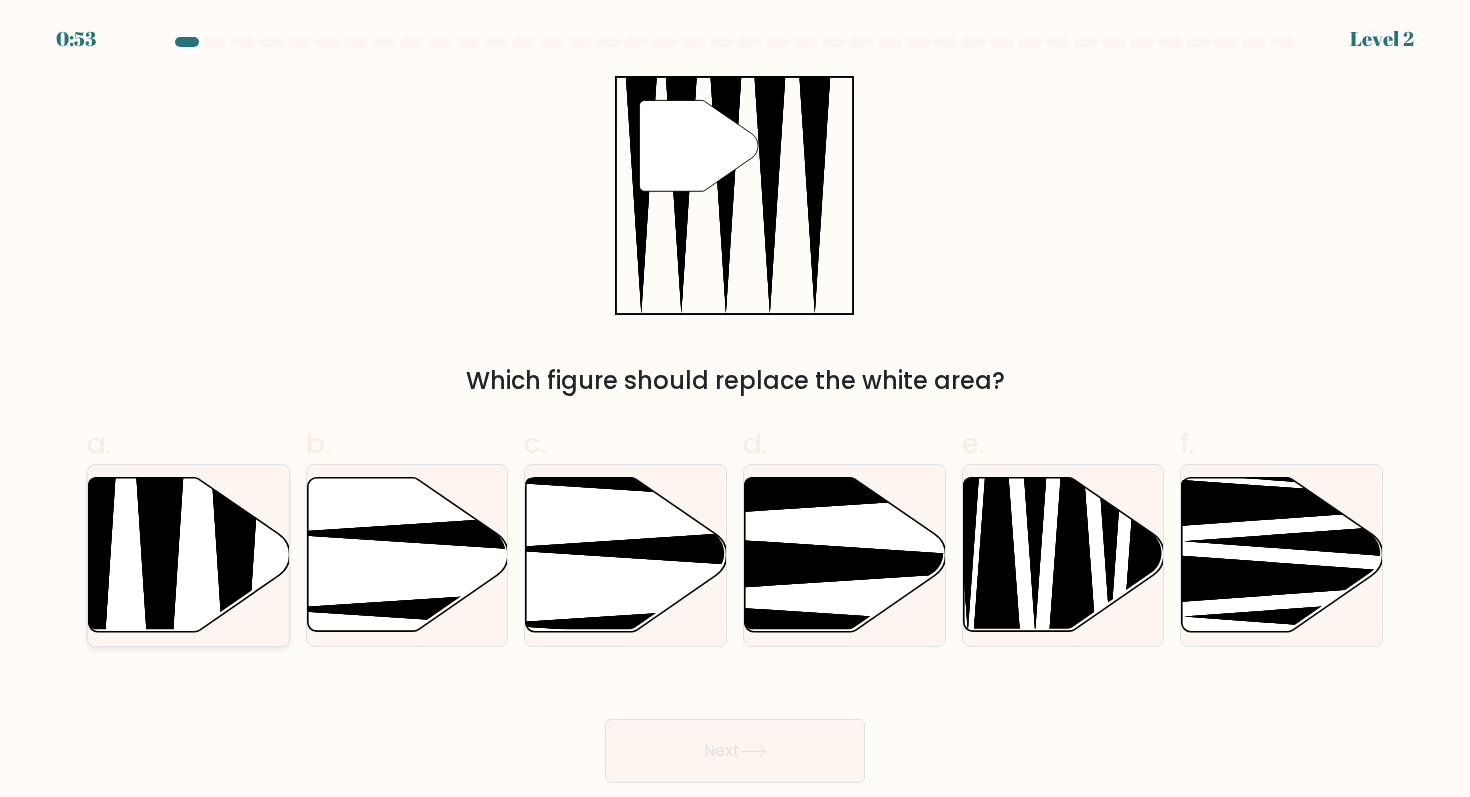 click at bounding box center (189, 555) 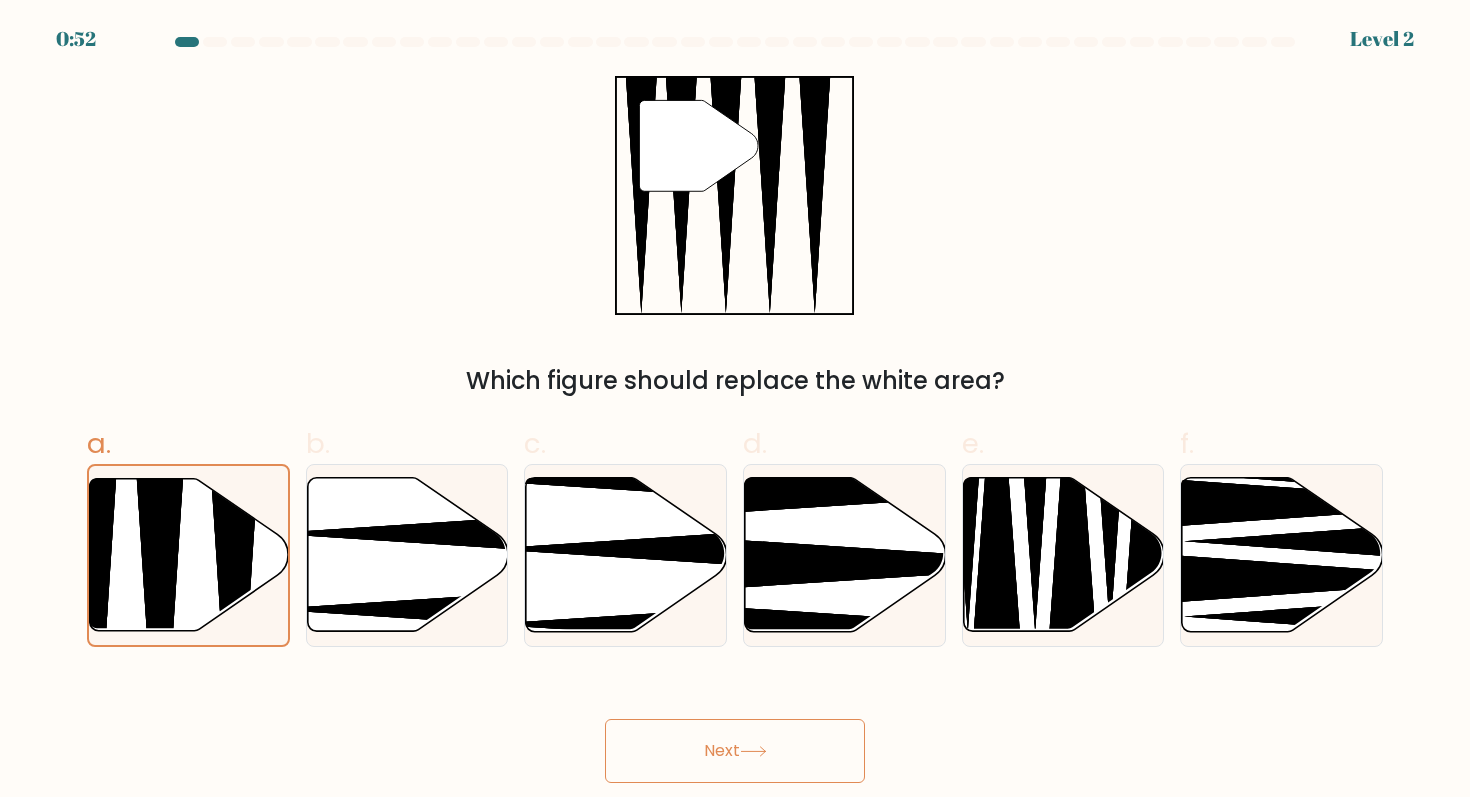 click on "Next" at bounding box center [735, 751] 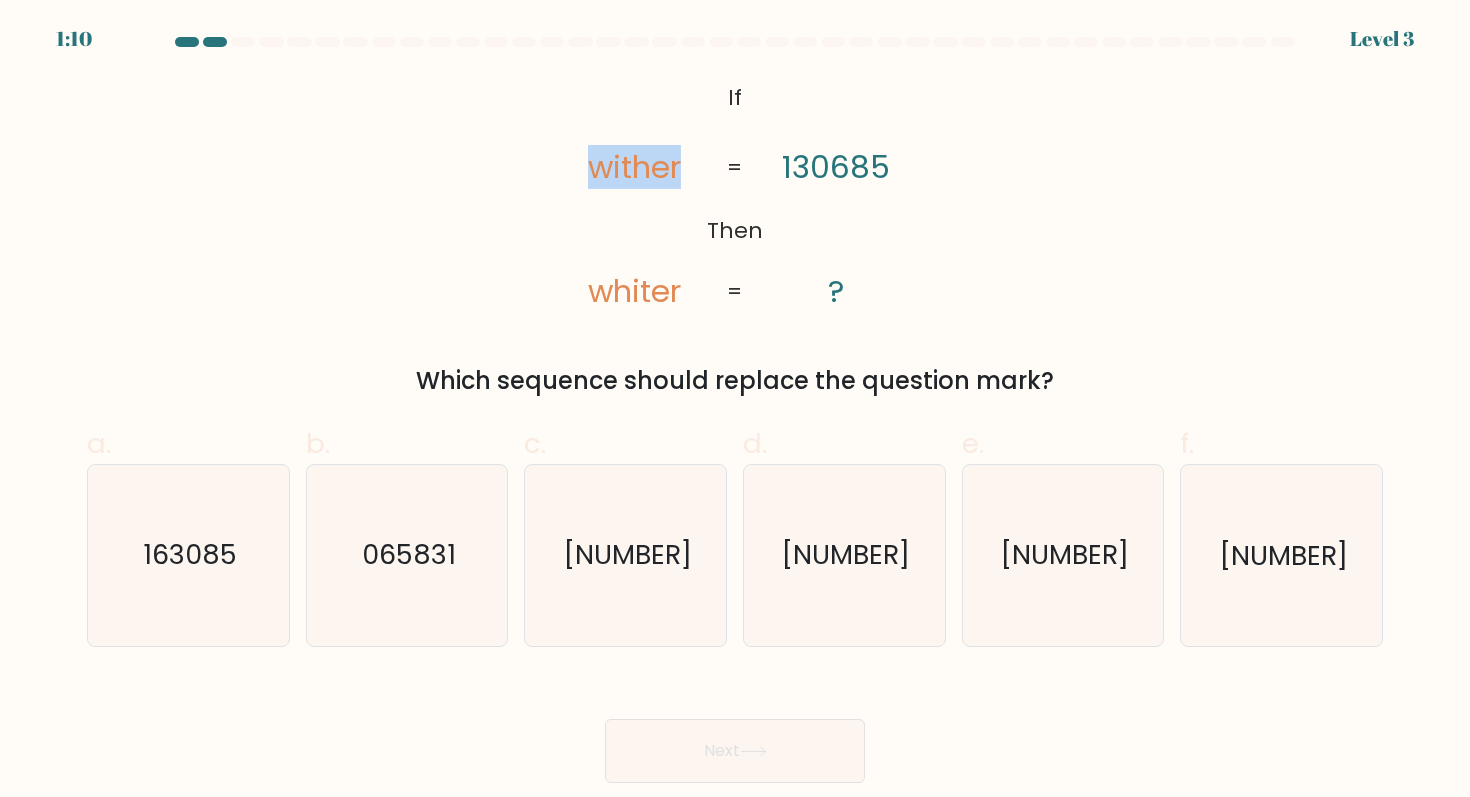 drag, startPoint x: 590, startPoint y: 171, endPoint x: 701, endPoint y: 171, distance: 111 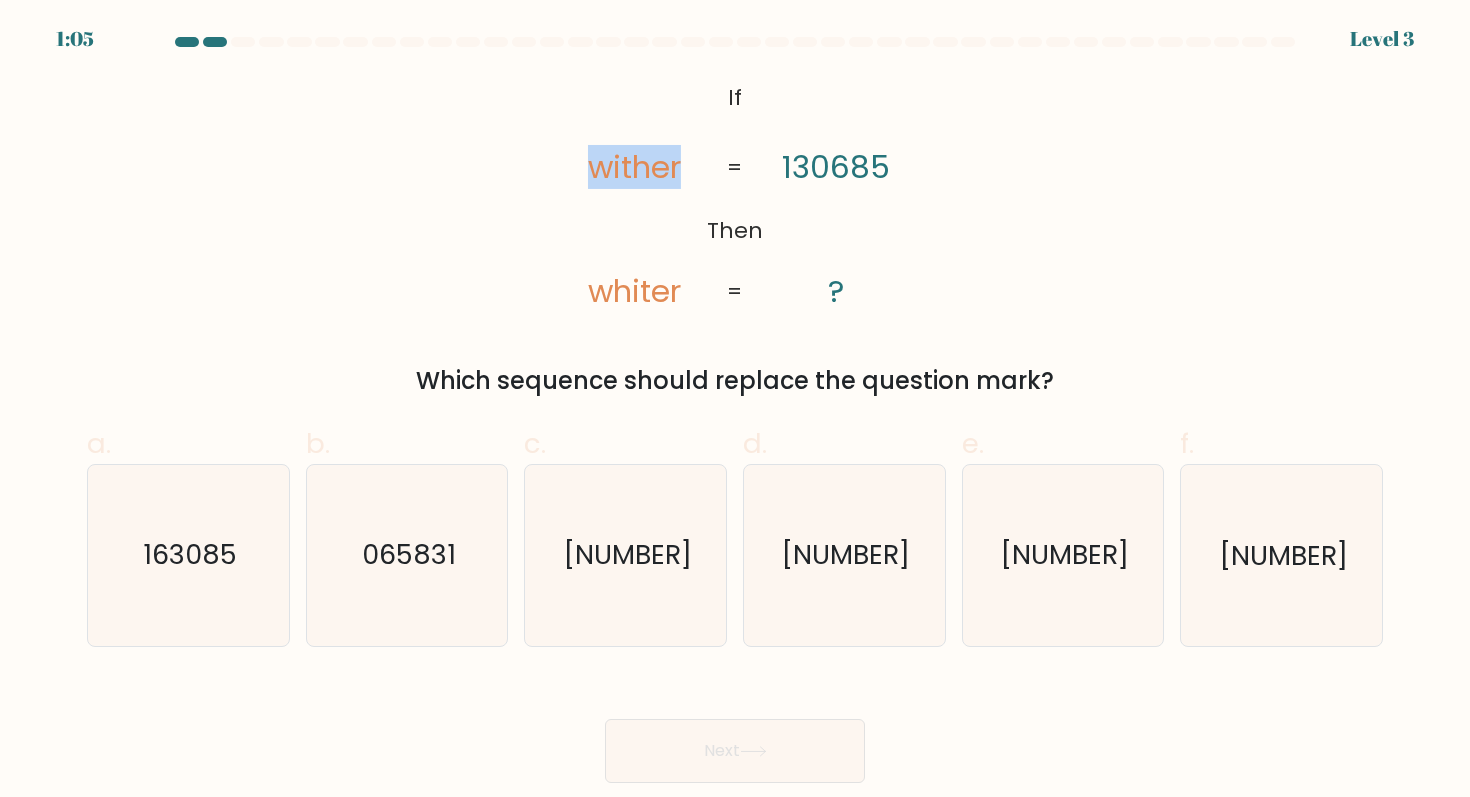 click on "wither" at bounding box center [634, 167] 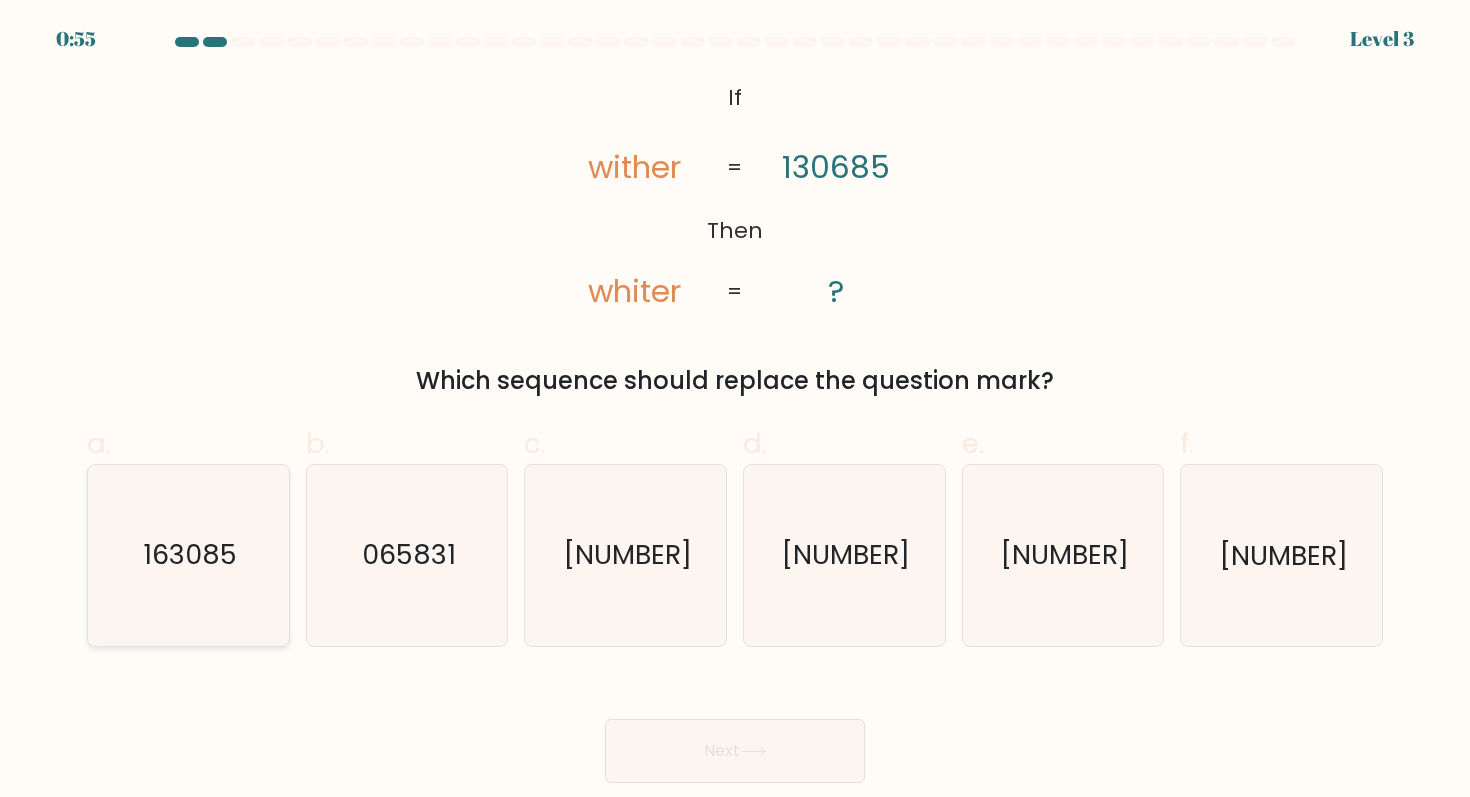 click on "163085" at bounding box center [188, 555] 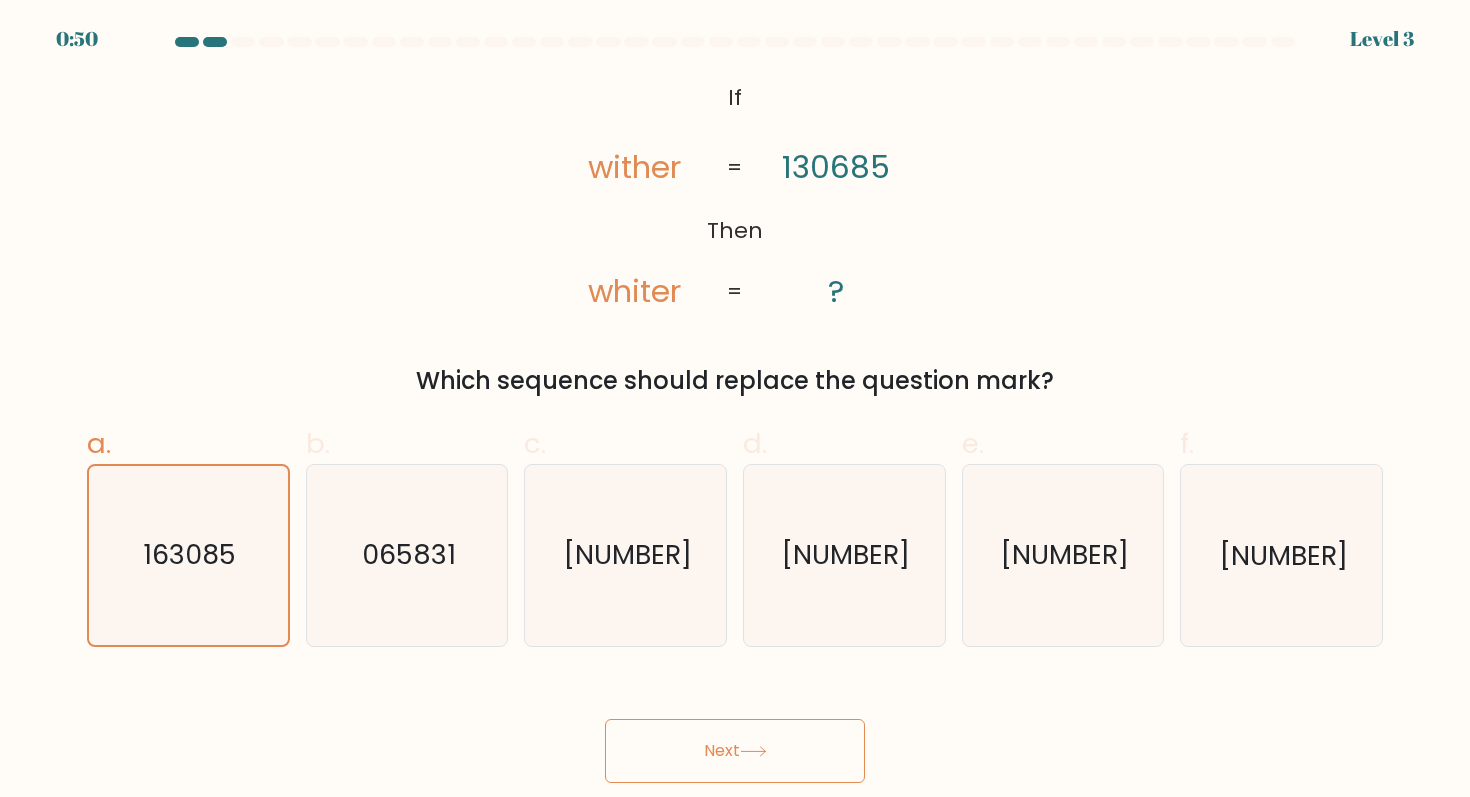 click on "Next" at bounding box center (735, 751) 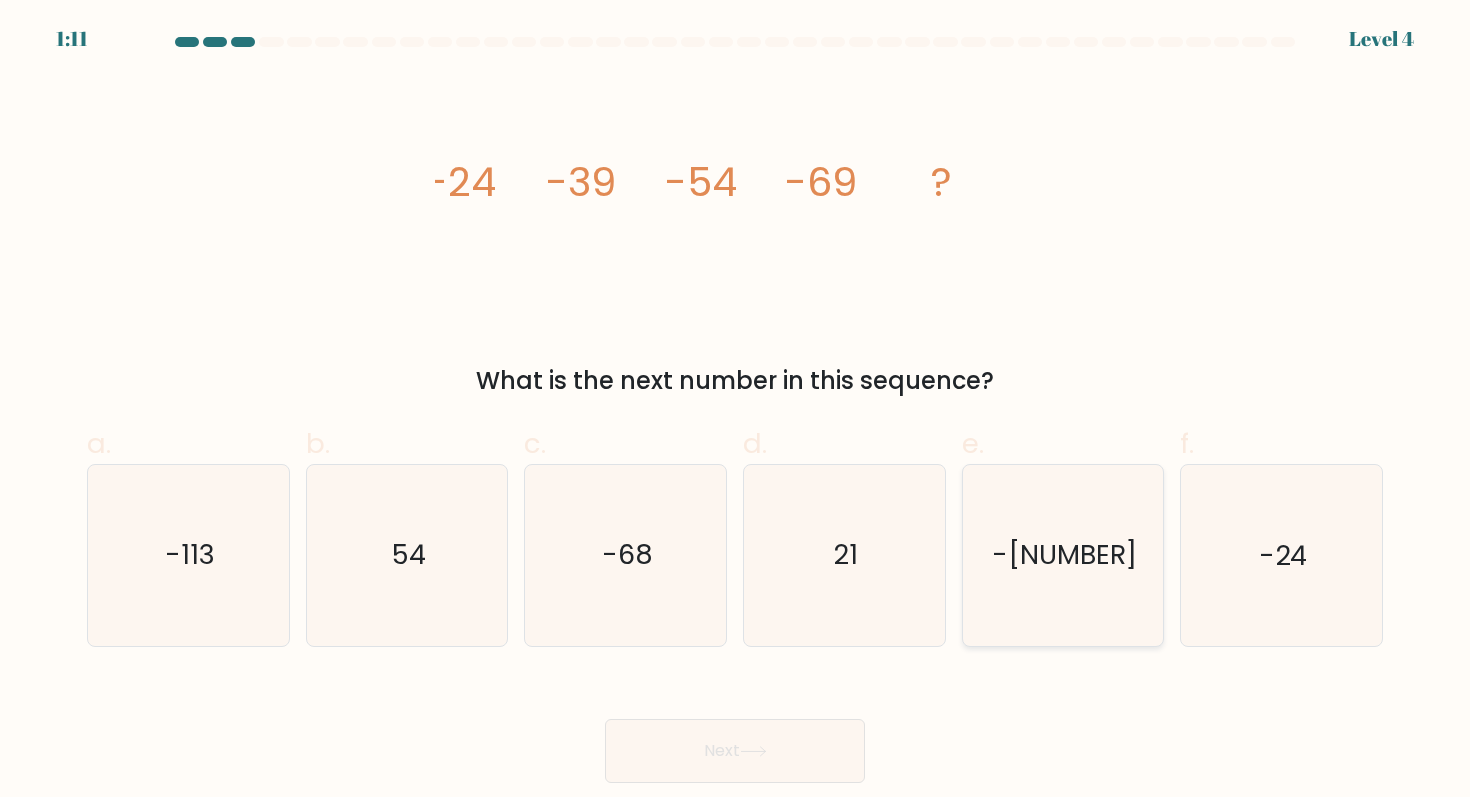 click on "-84" at bounding box center [1064, 555] 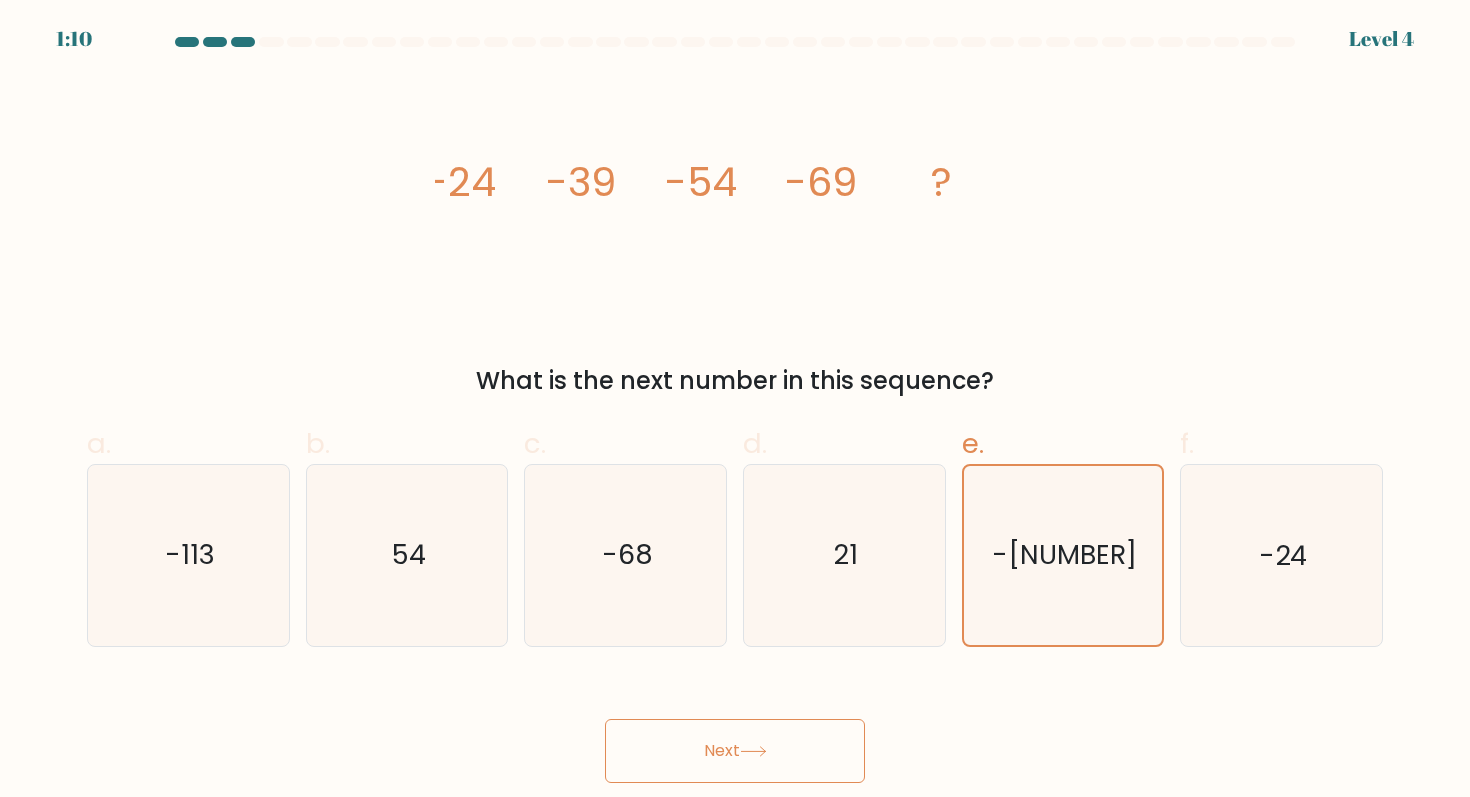 click on "Next" at bounding box center (735, 751) 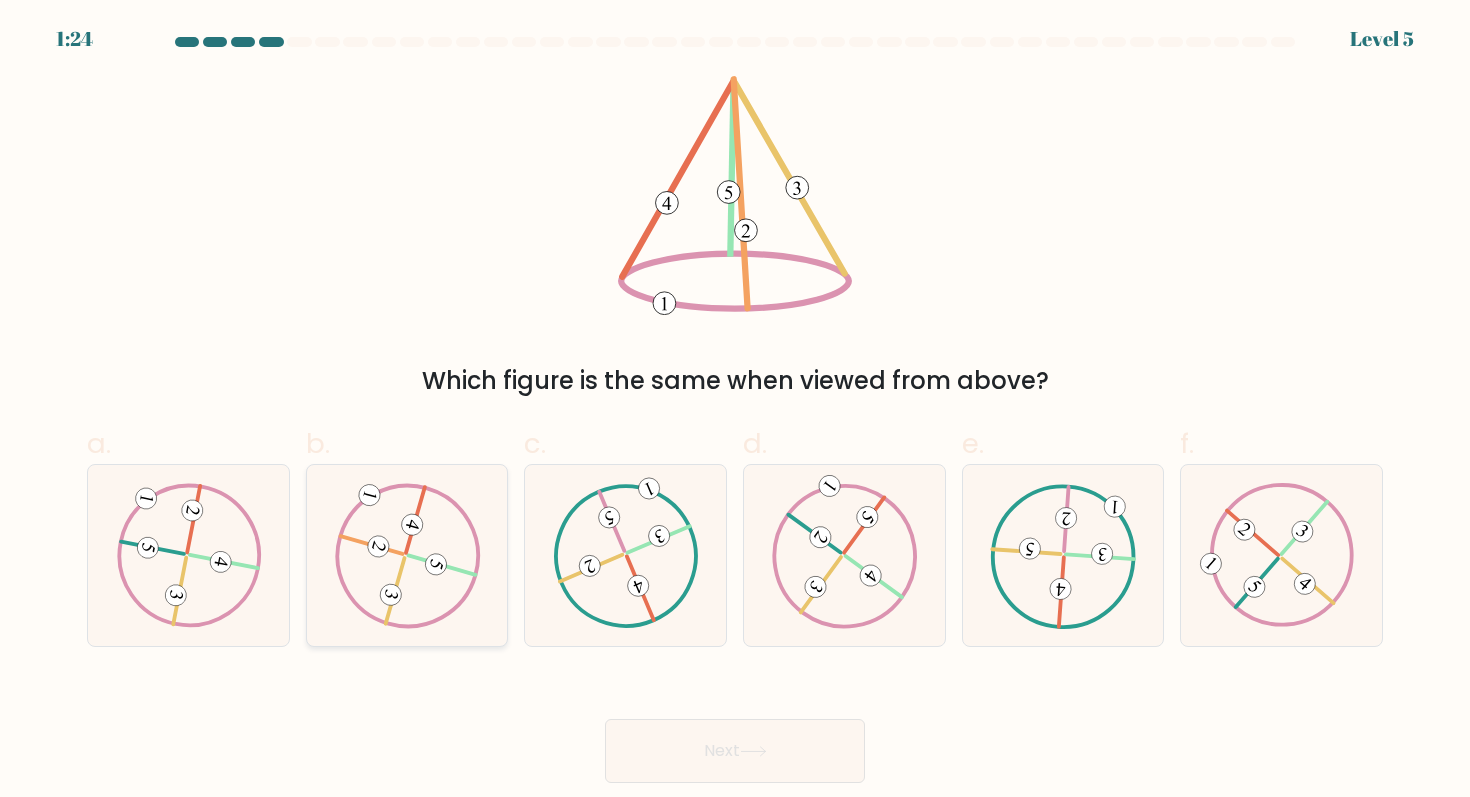 click at bounding box center [436, 565] 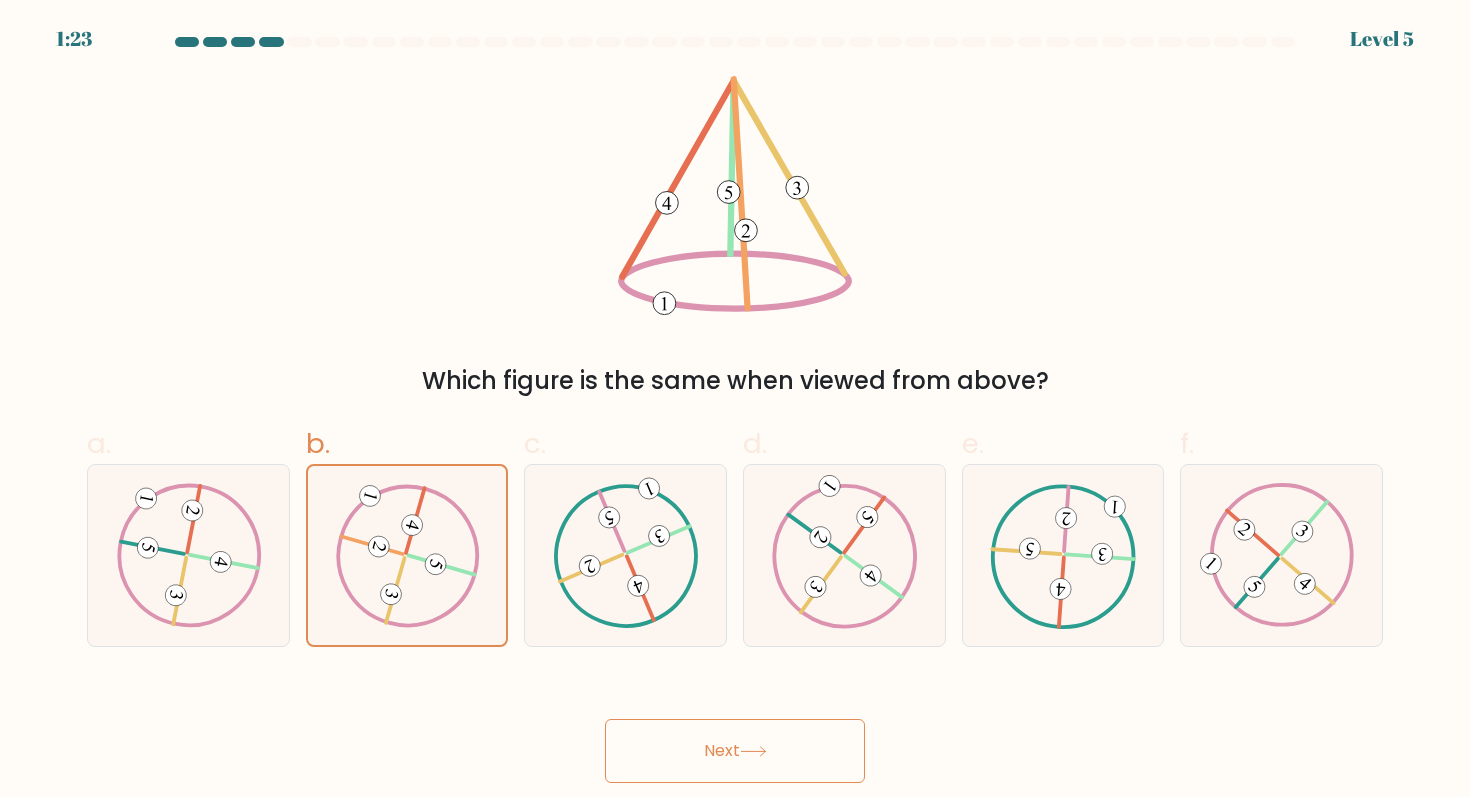 click at bounding box center [753, 751] 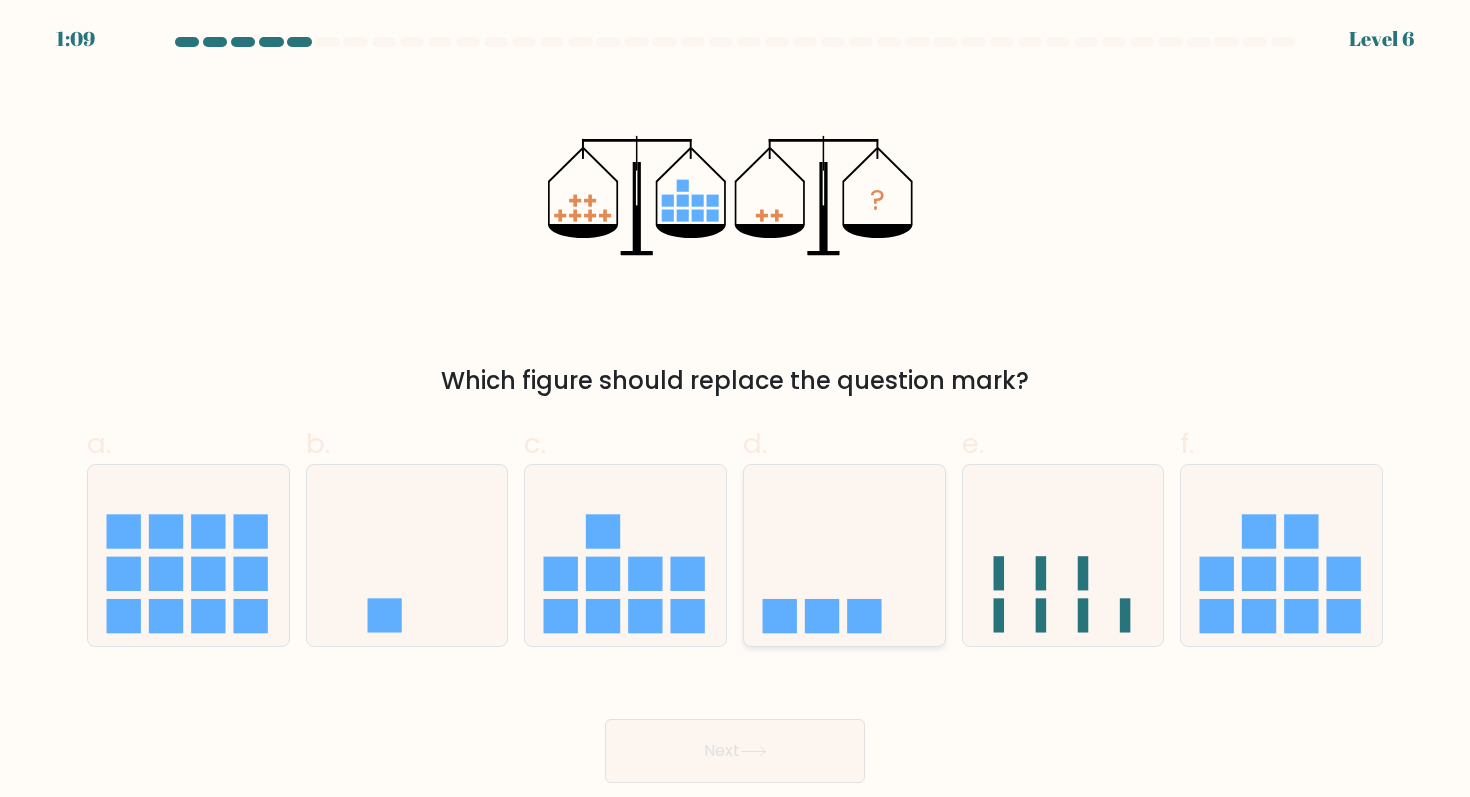 click at bounding box center (844, 555) 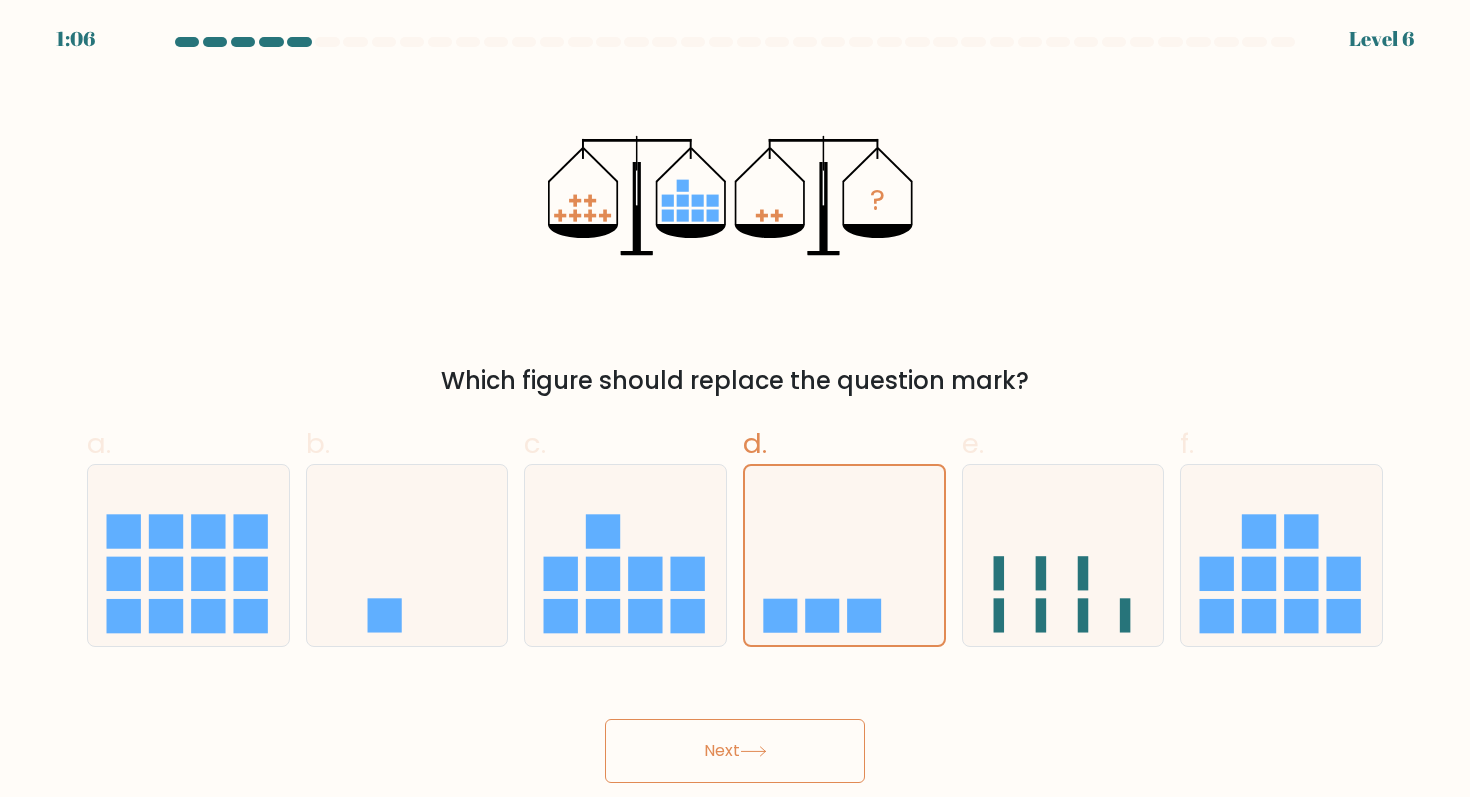 click on "Next" at bounding box center (735, 751) 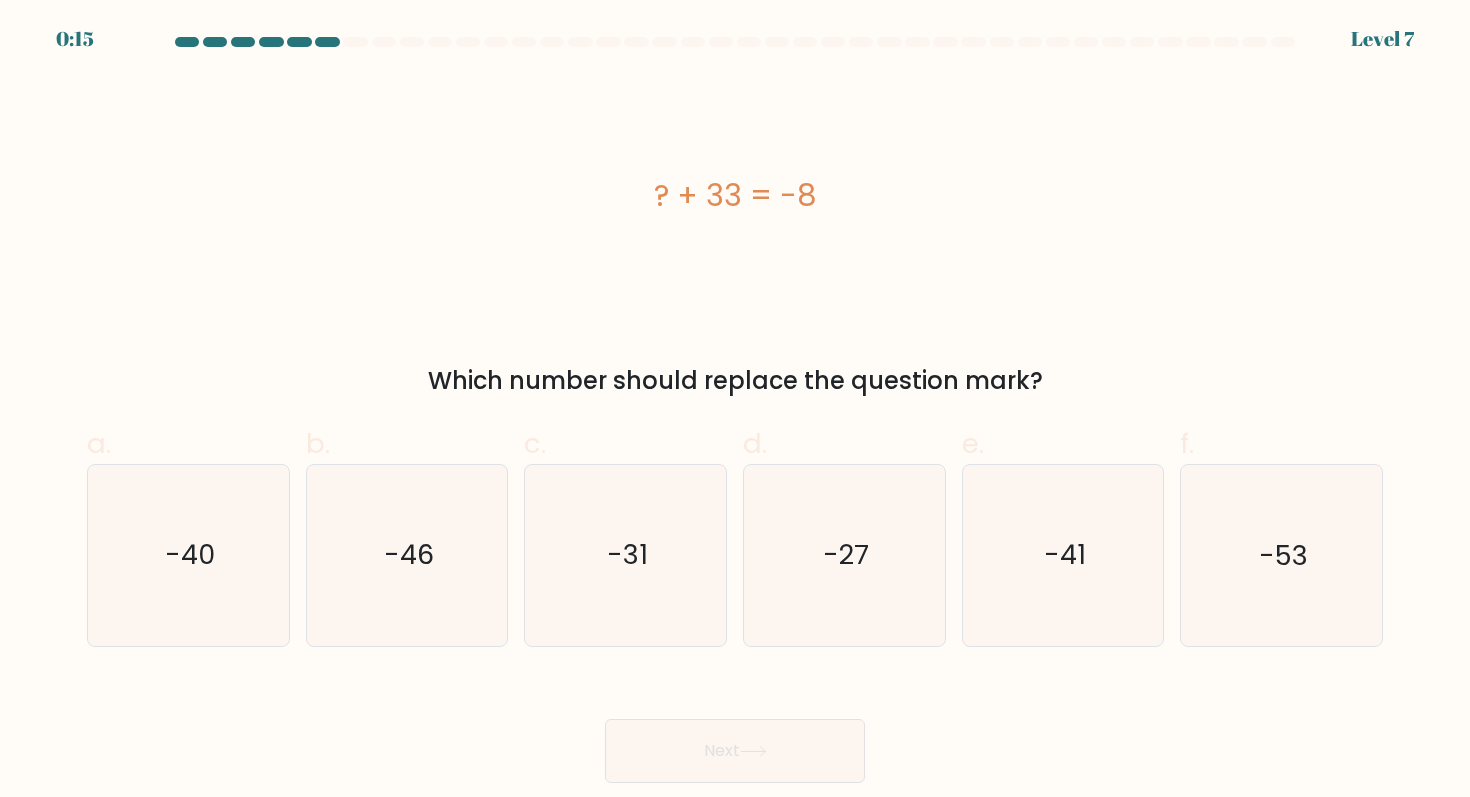 drag, startPoint x: 643, startPoint y: 196, endPoint x: 846, endPoint y: 195, distance: 203.00246 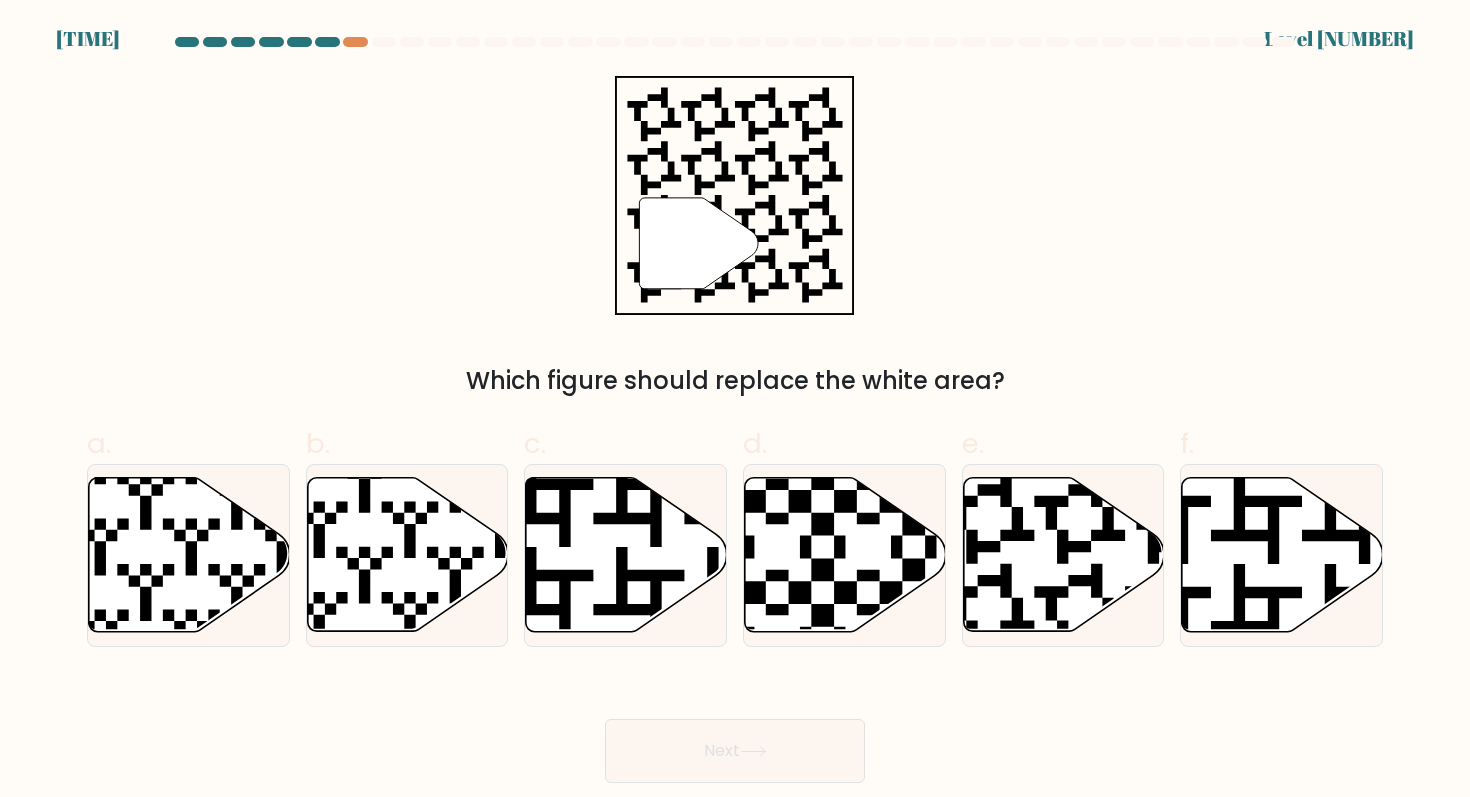scroll, scrollTop: 0, scrollLeft: 0, axis: both 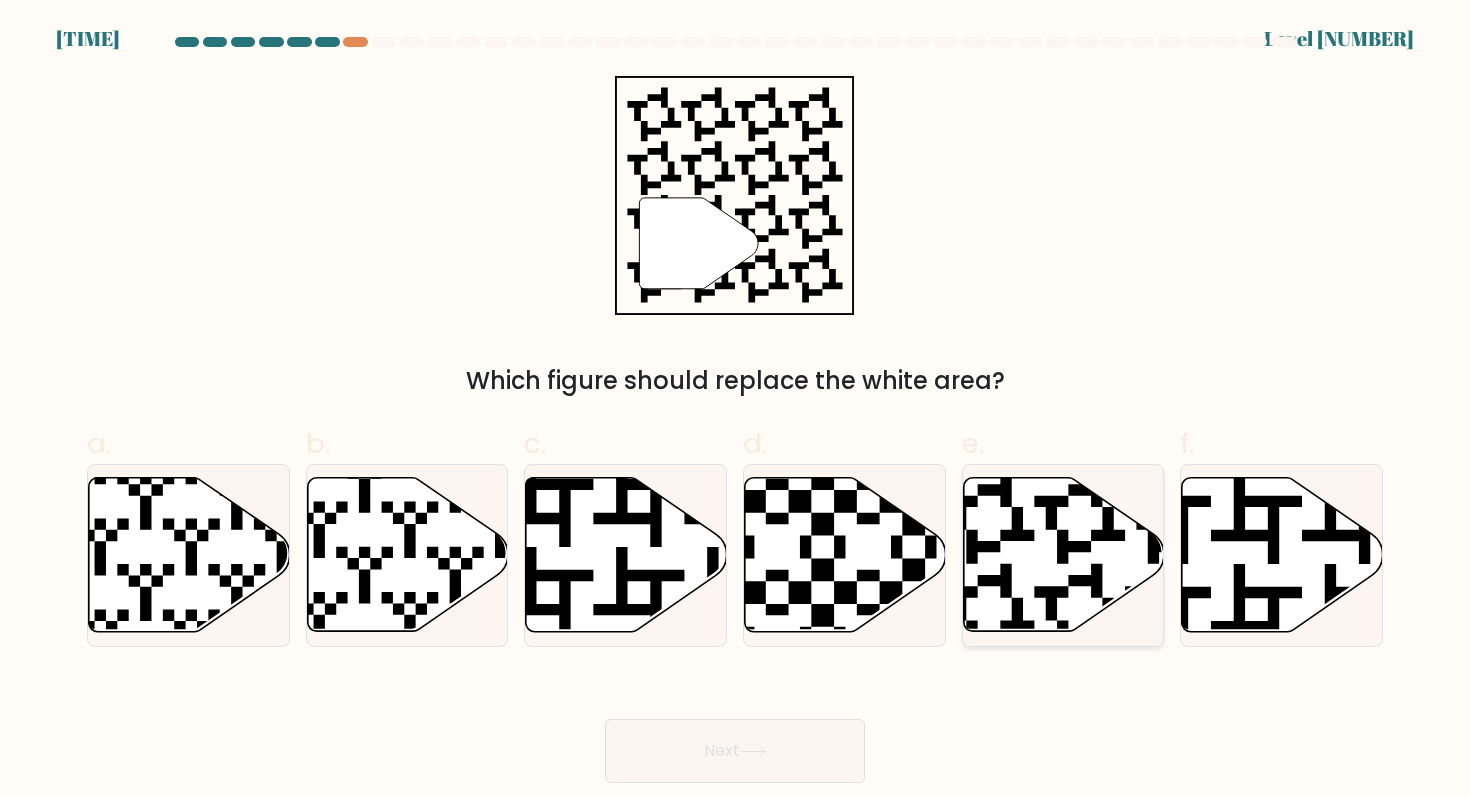 click at bounding box center (1063, 555) 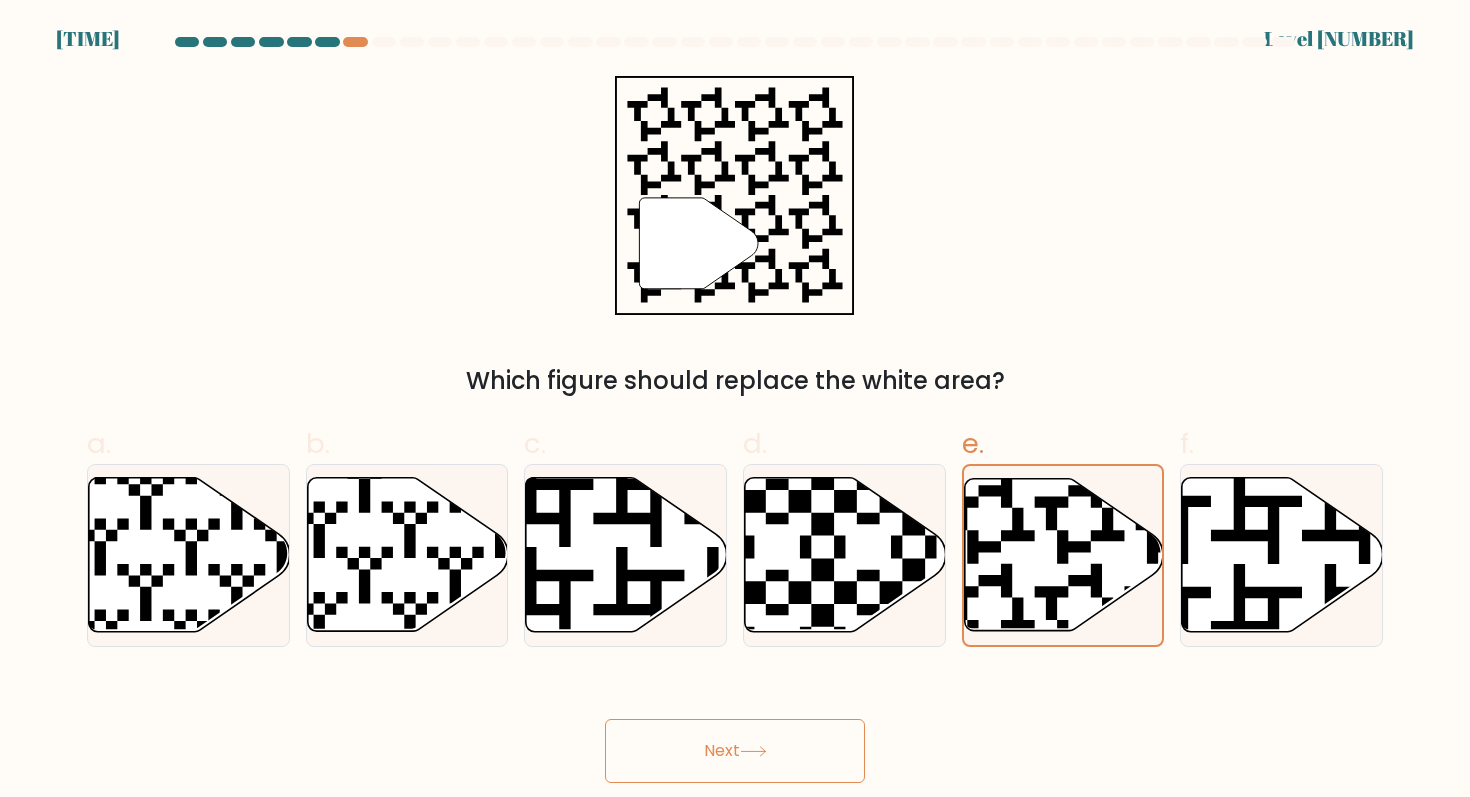 click on "Next" at bounding box center [735, 751] 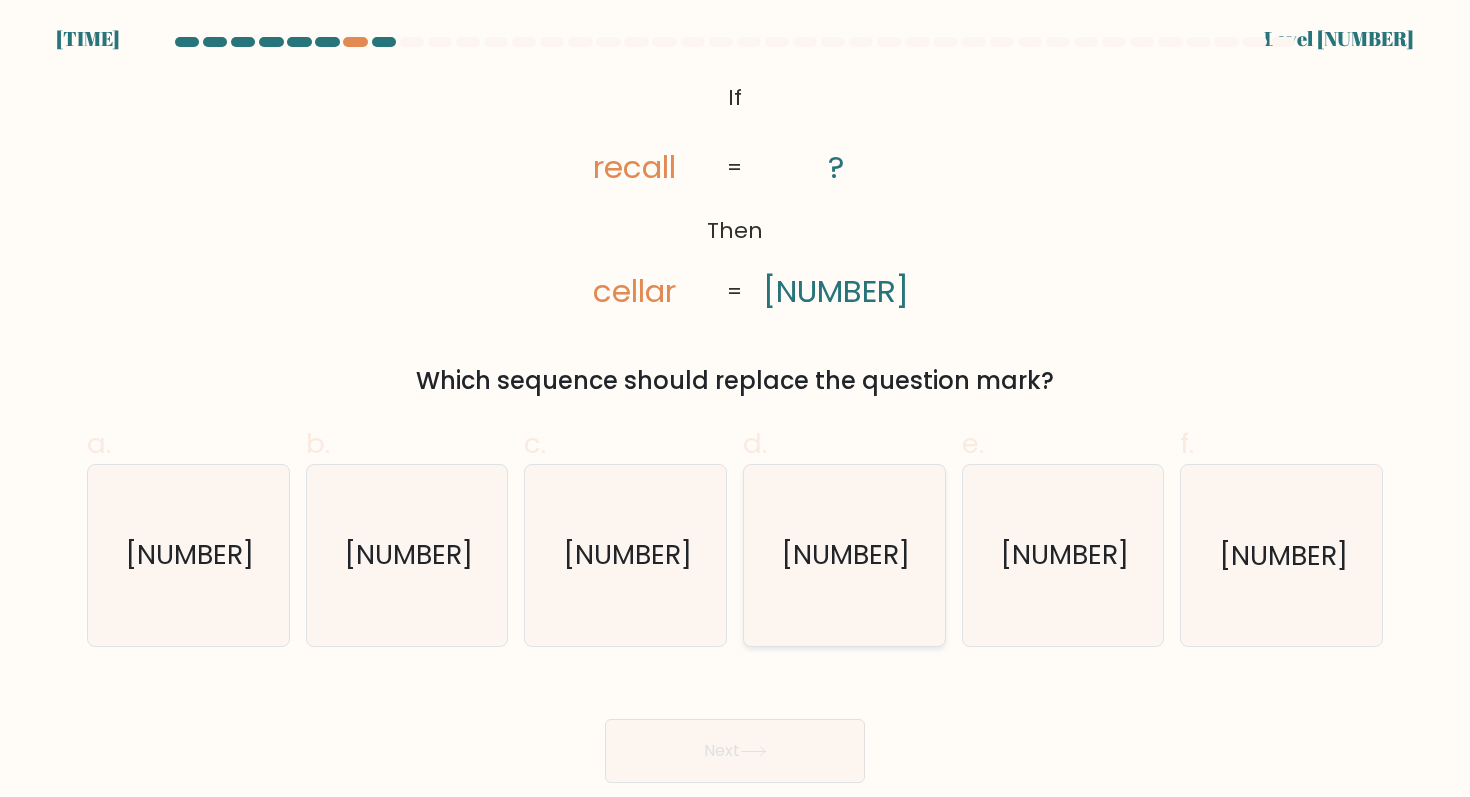 click on "[NUMBER]" at bounding box center [844, 555] 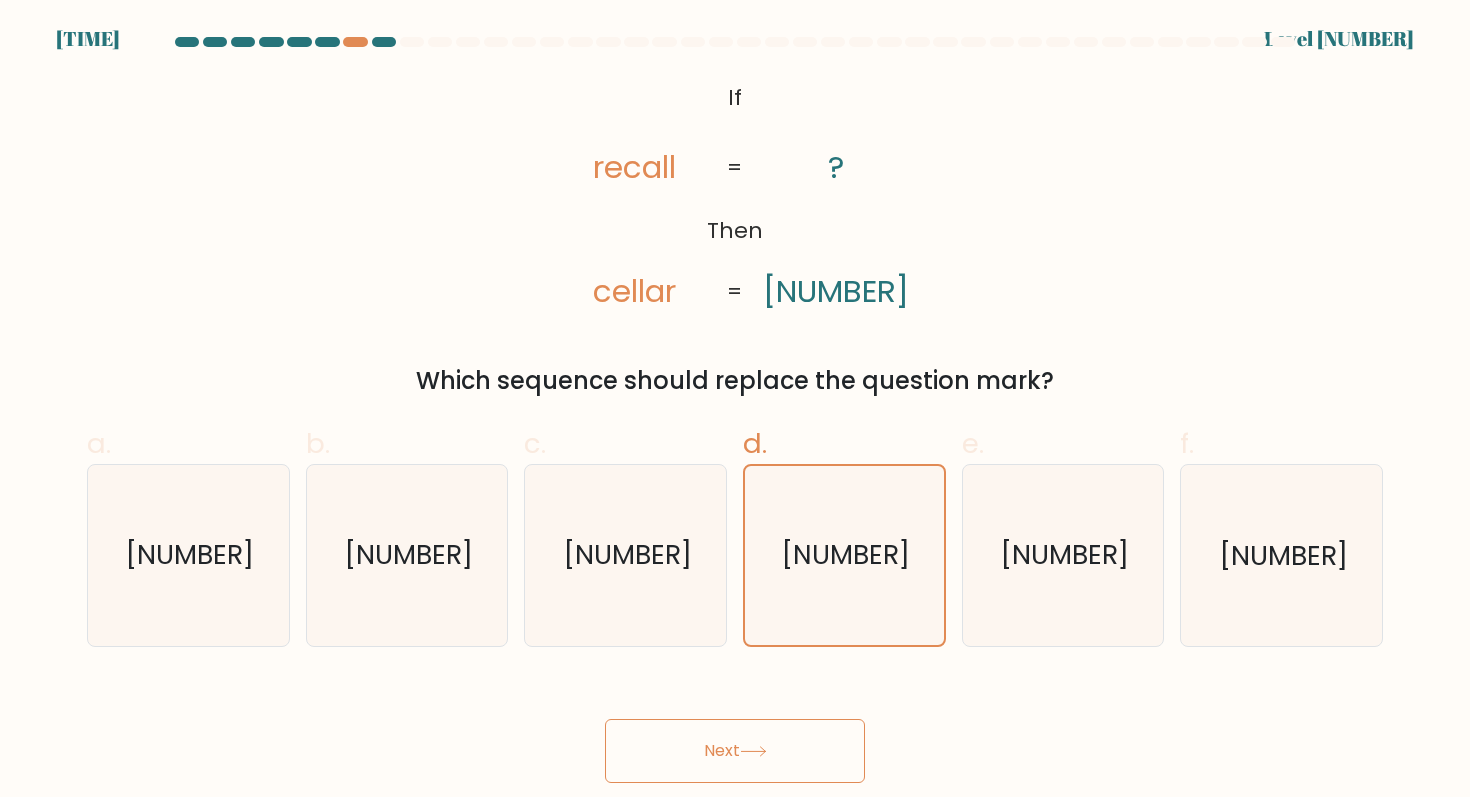 click on "Next" at bounding box center (735, 751) 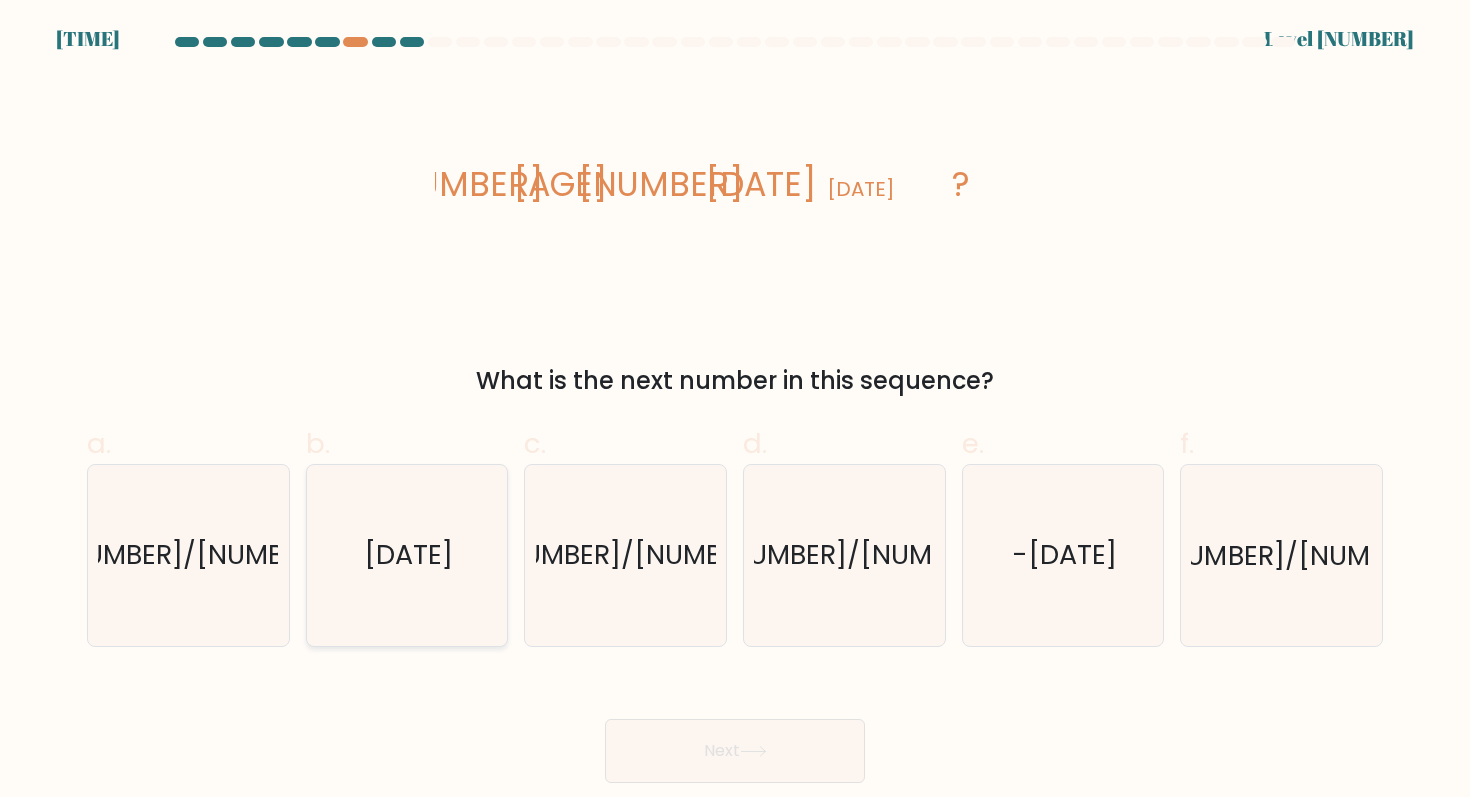 click on "[DATE]" at bounding box center (407, 555) 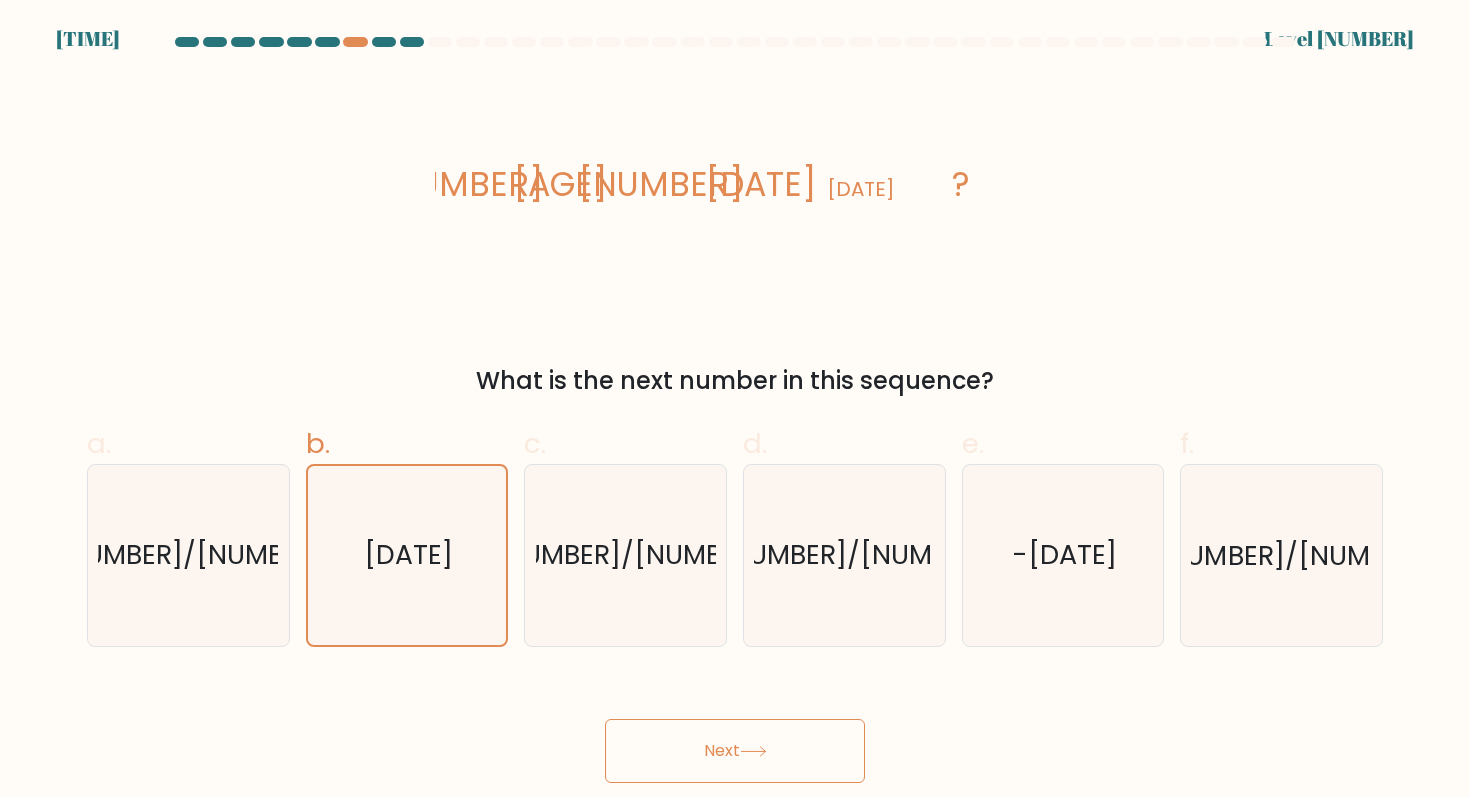 click on "Next" at bounding box center (735, 751) 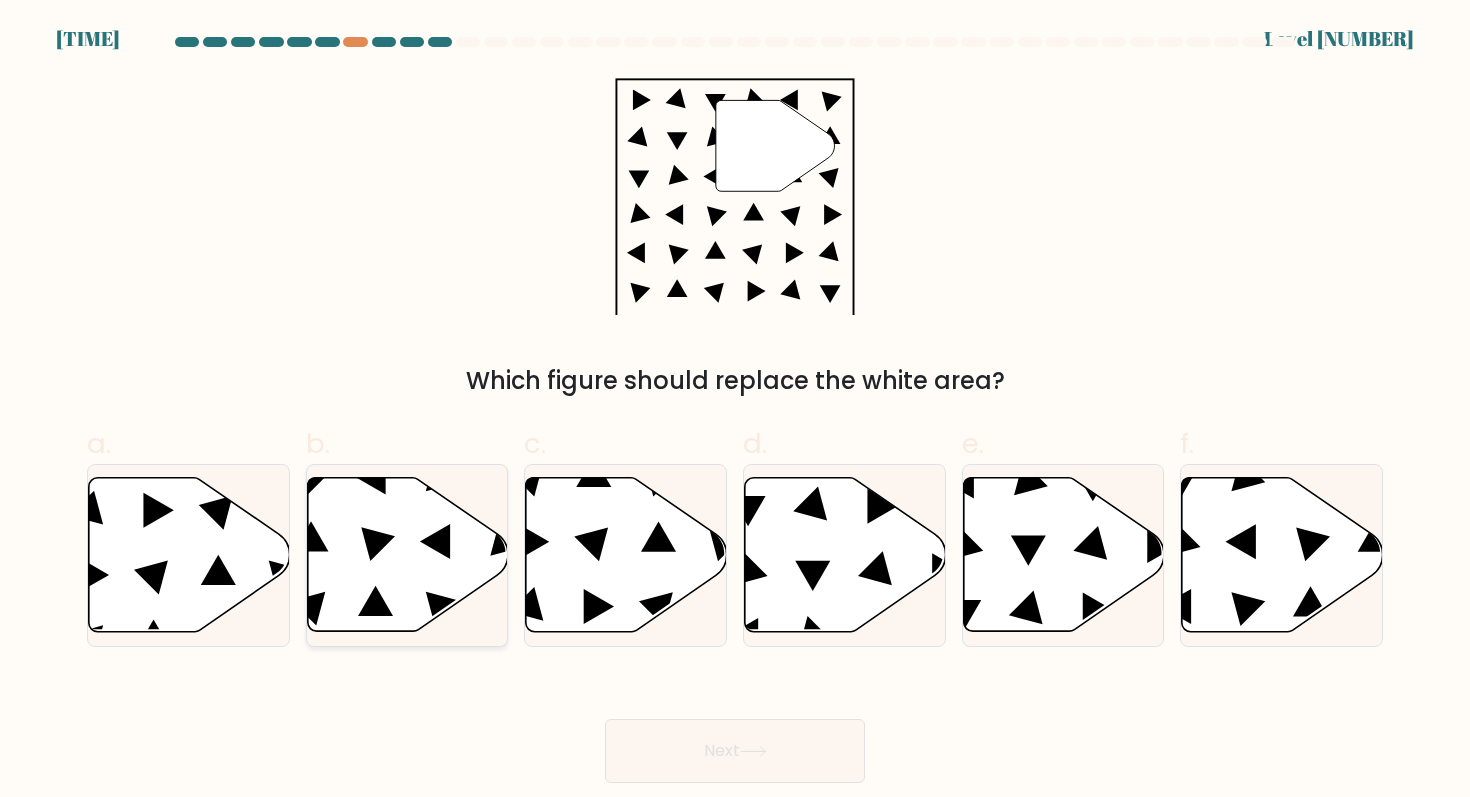 click at bounding box center [407, 555] 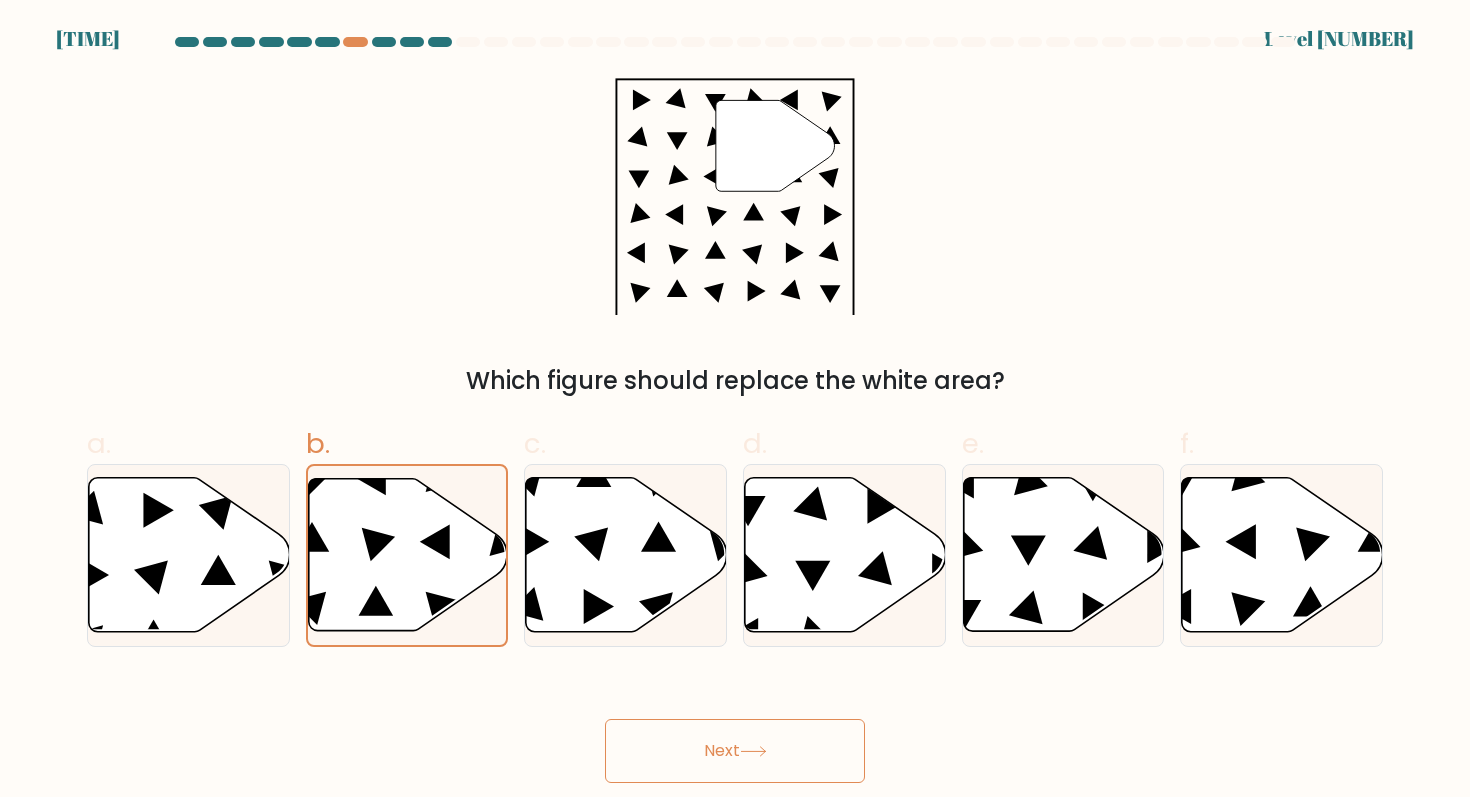 click on "Next" at bounding box center (735, 751) 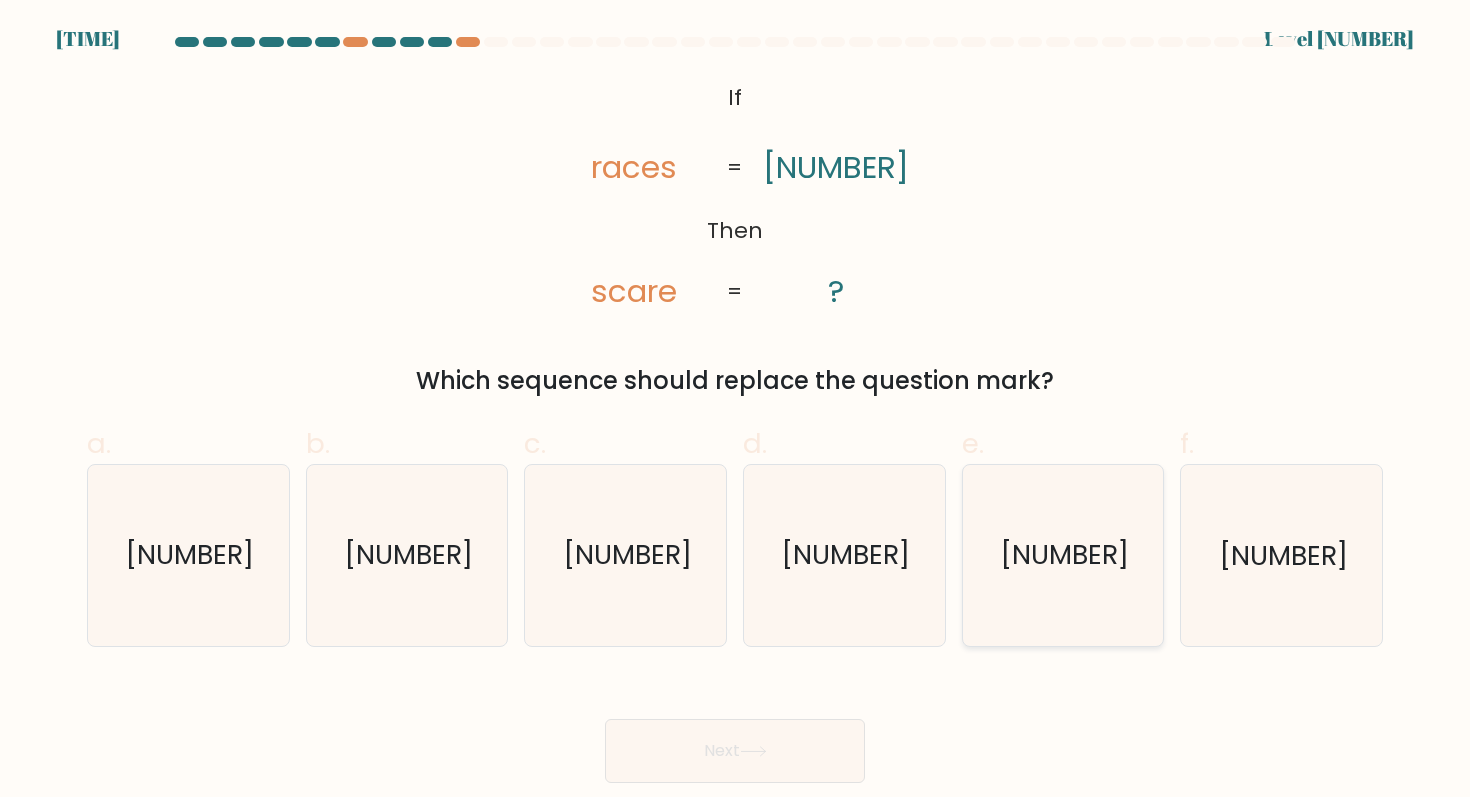 click on "[NUMBER]" at bounding box center [1064, 555] 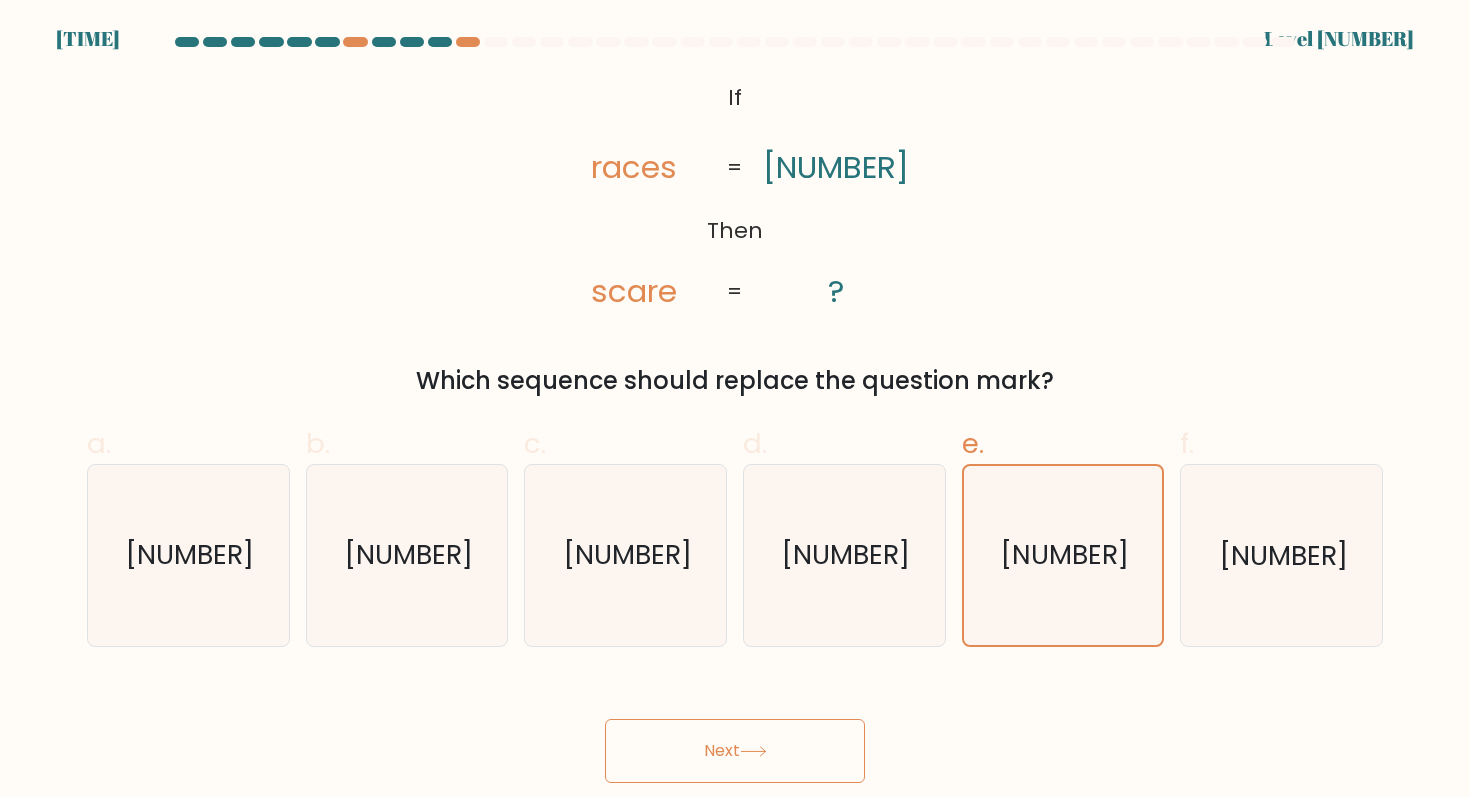 click on "Next" at bounding box center (735, 751) 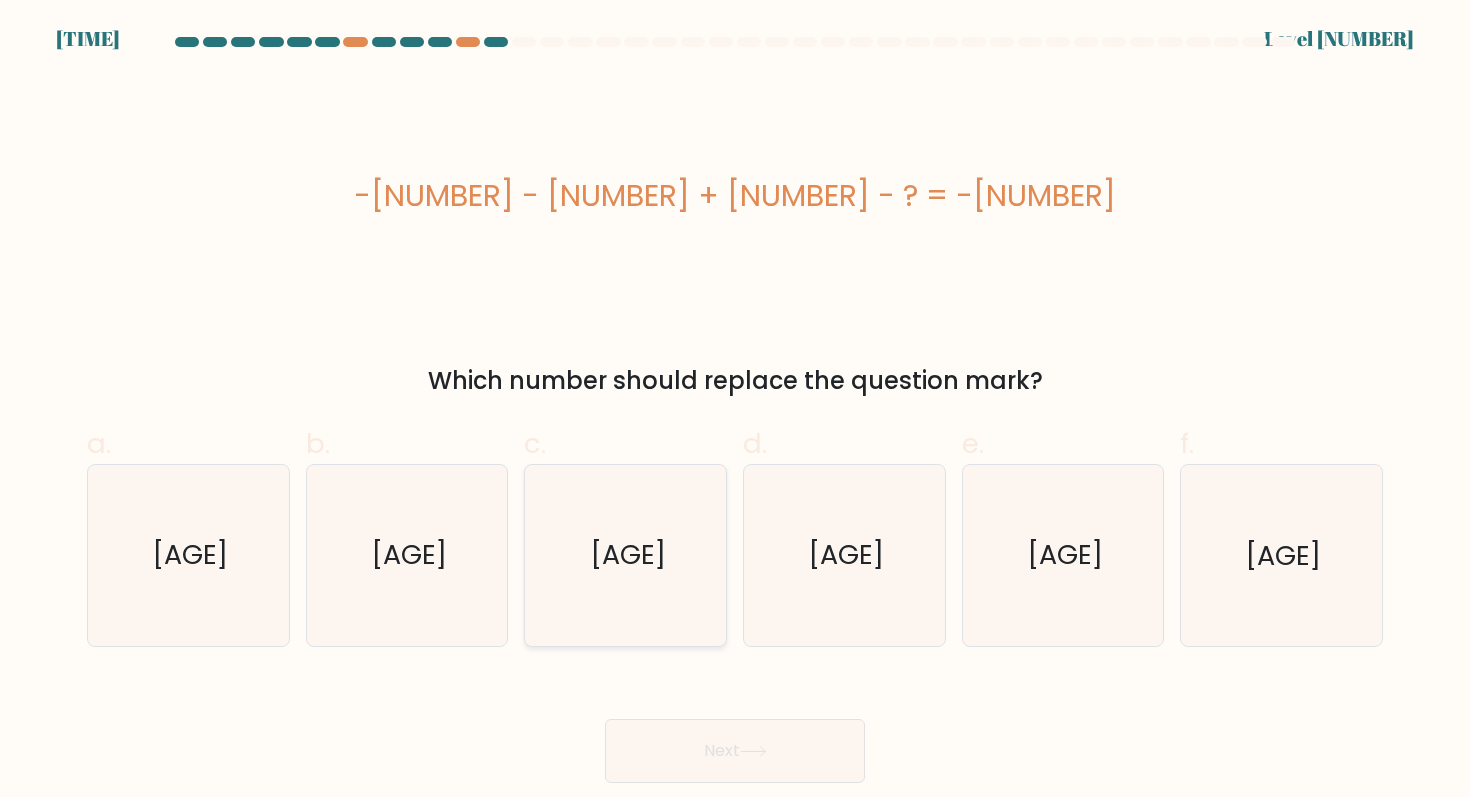 click on "[AGE]" at bounding box center [627, 555] 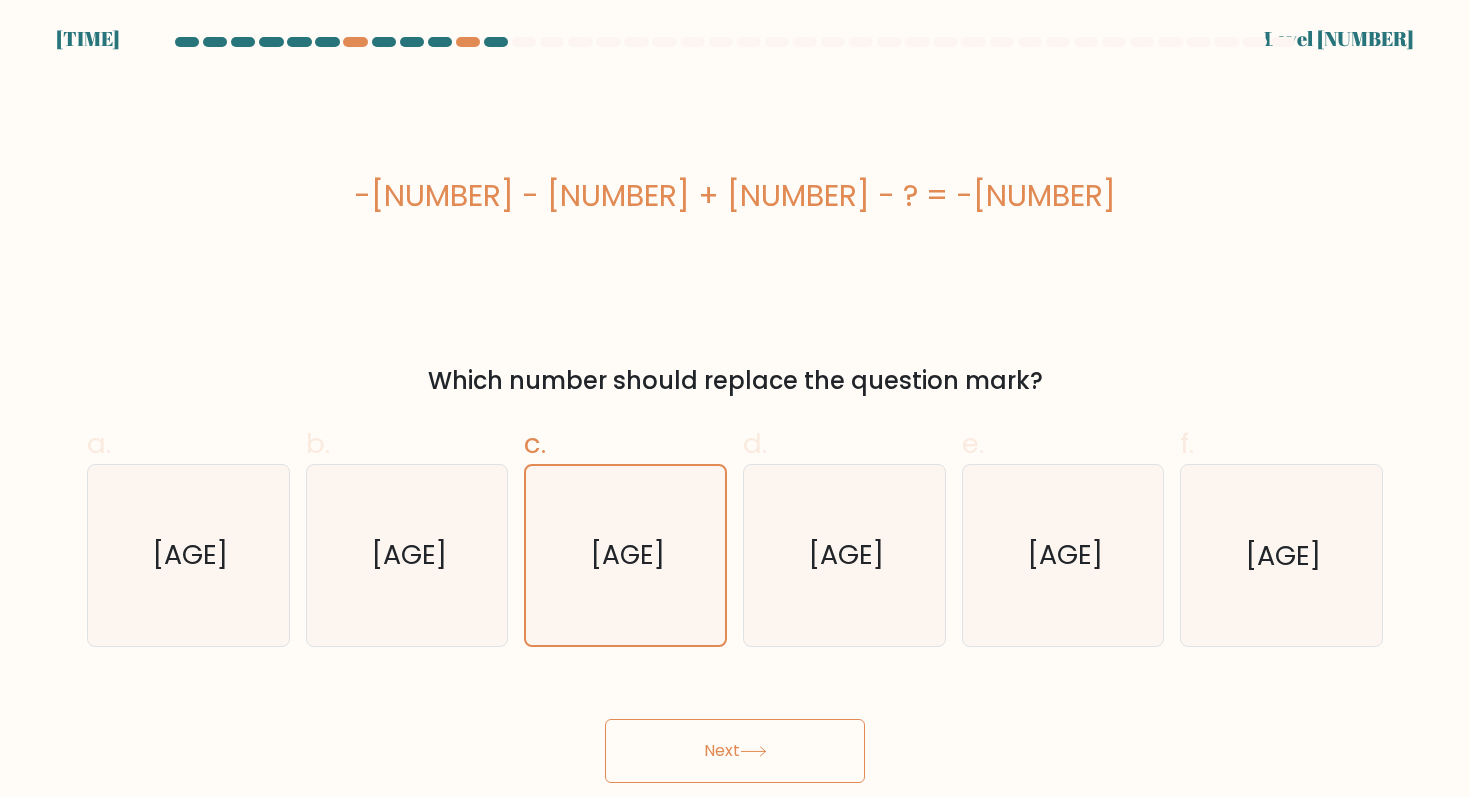click on "Next" at bounding box center (735, 751) 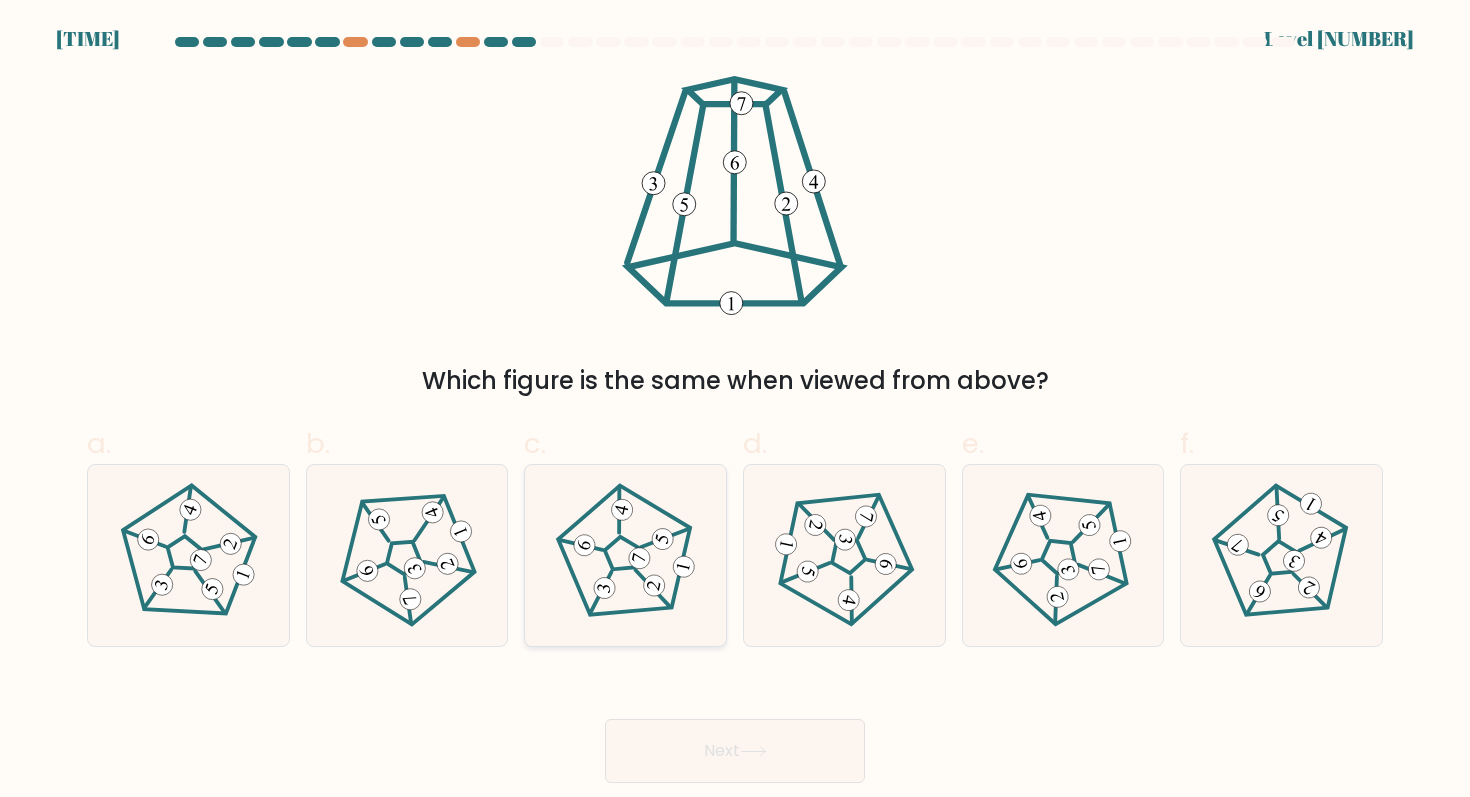 click at bounding box center [626, 555] 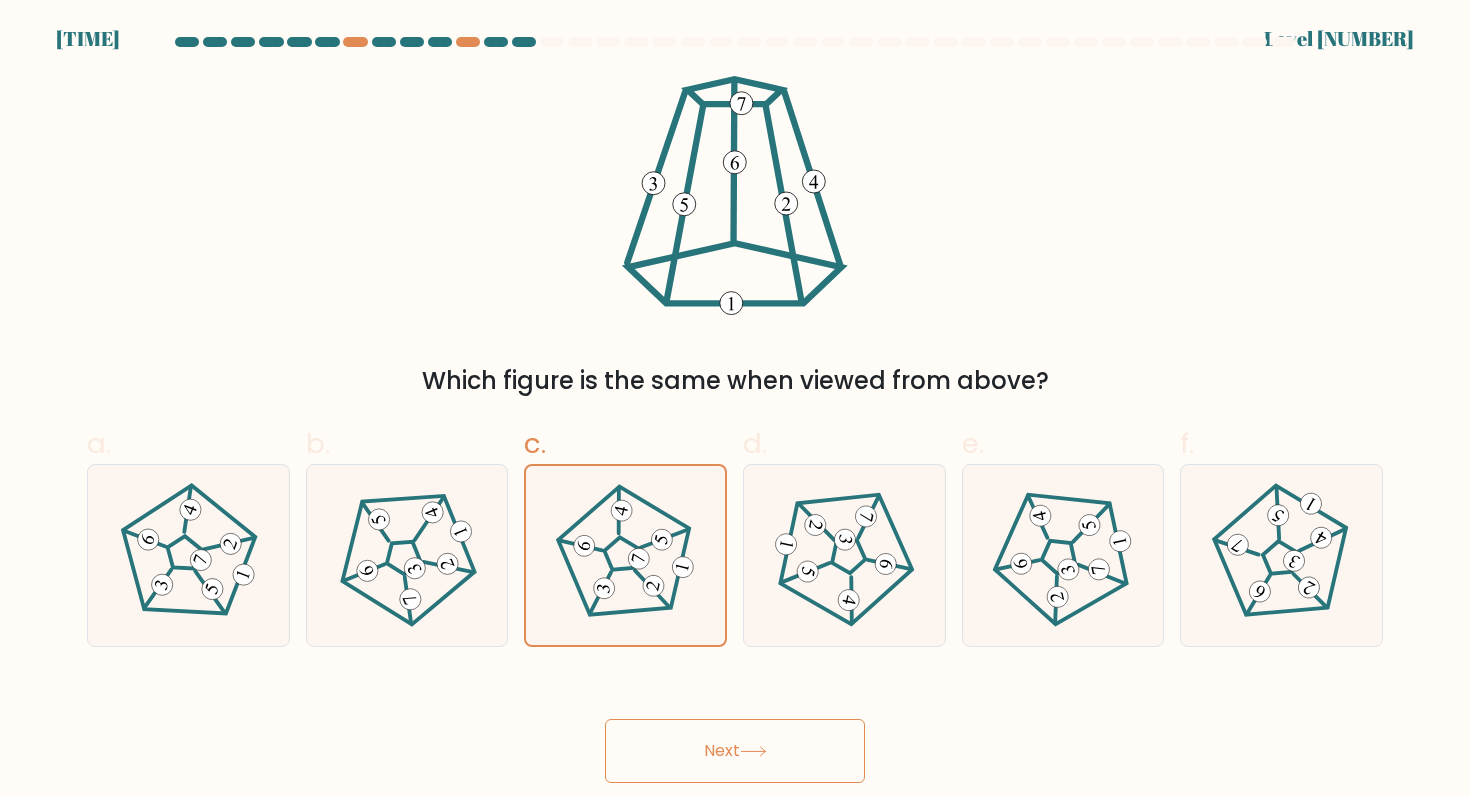 click at bounding box center (753, 751) 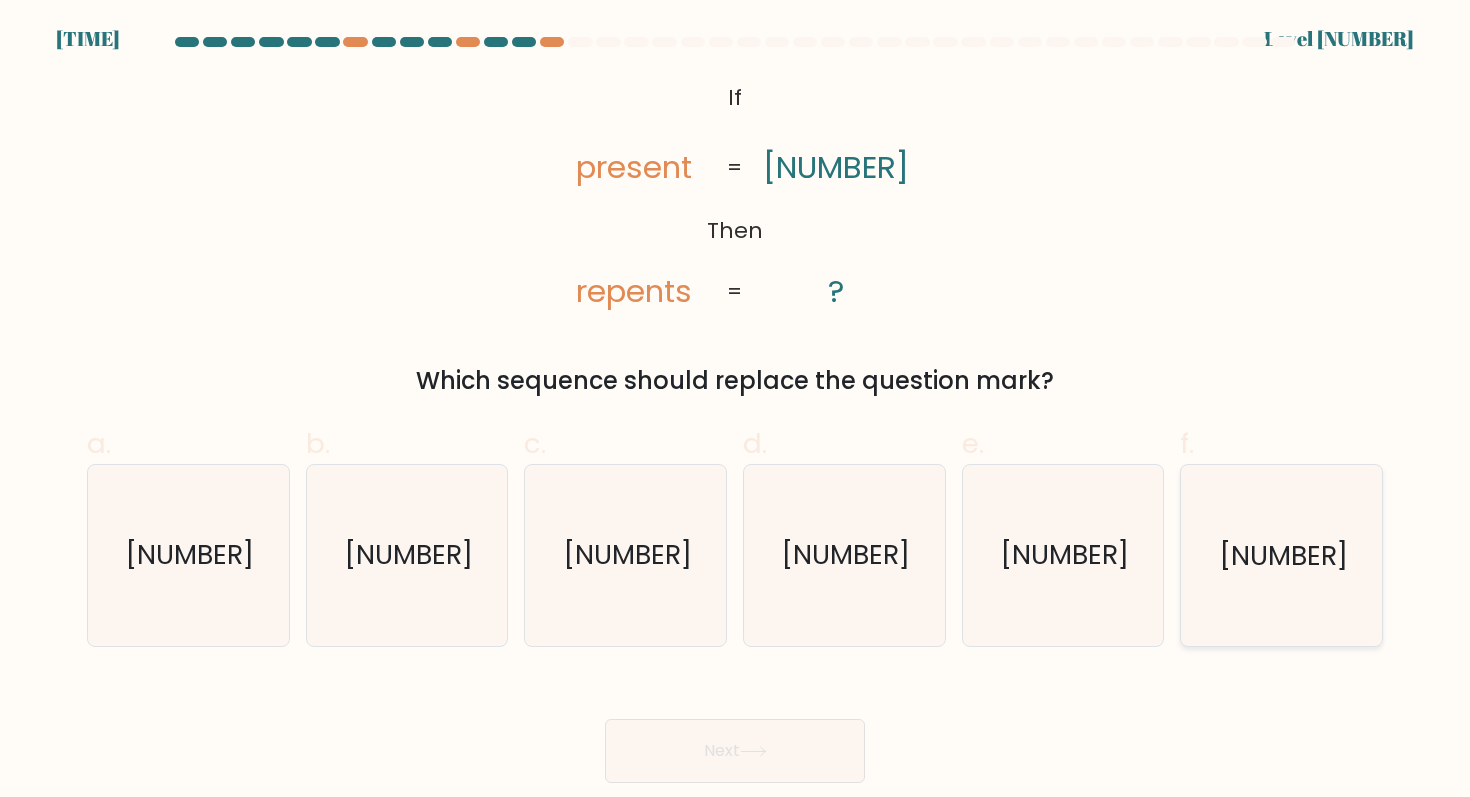 click on "[NUMBER]" at bounding box center (1283, 555) 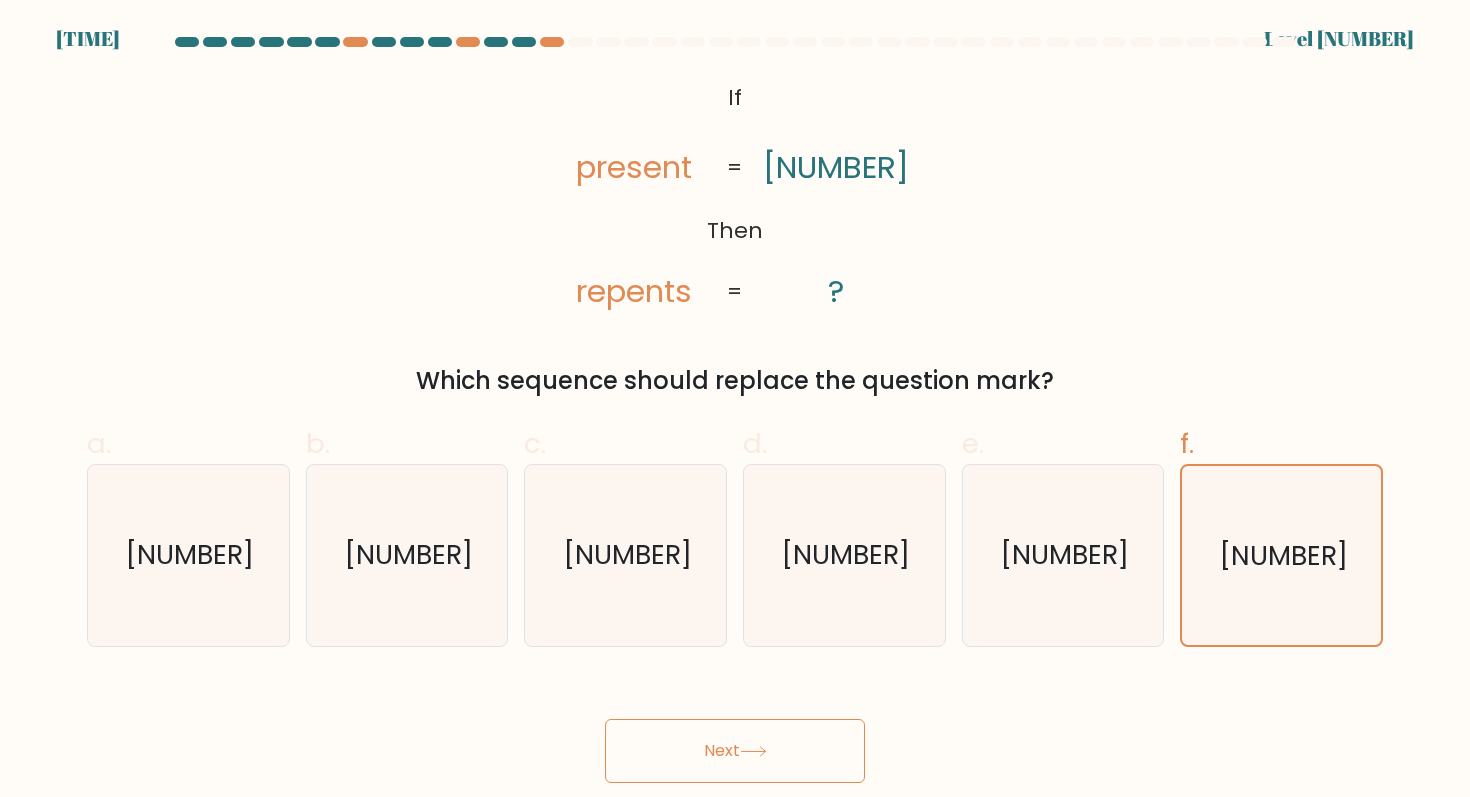 click on "Next" at bounding box center [735, 751] 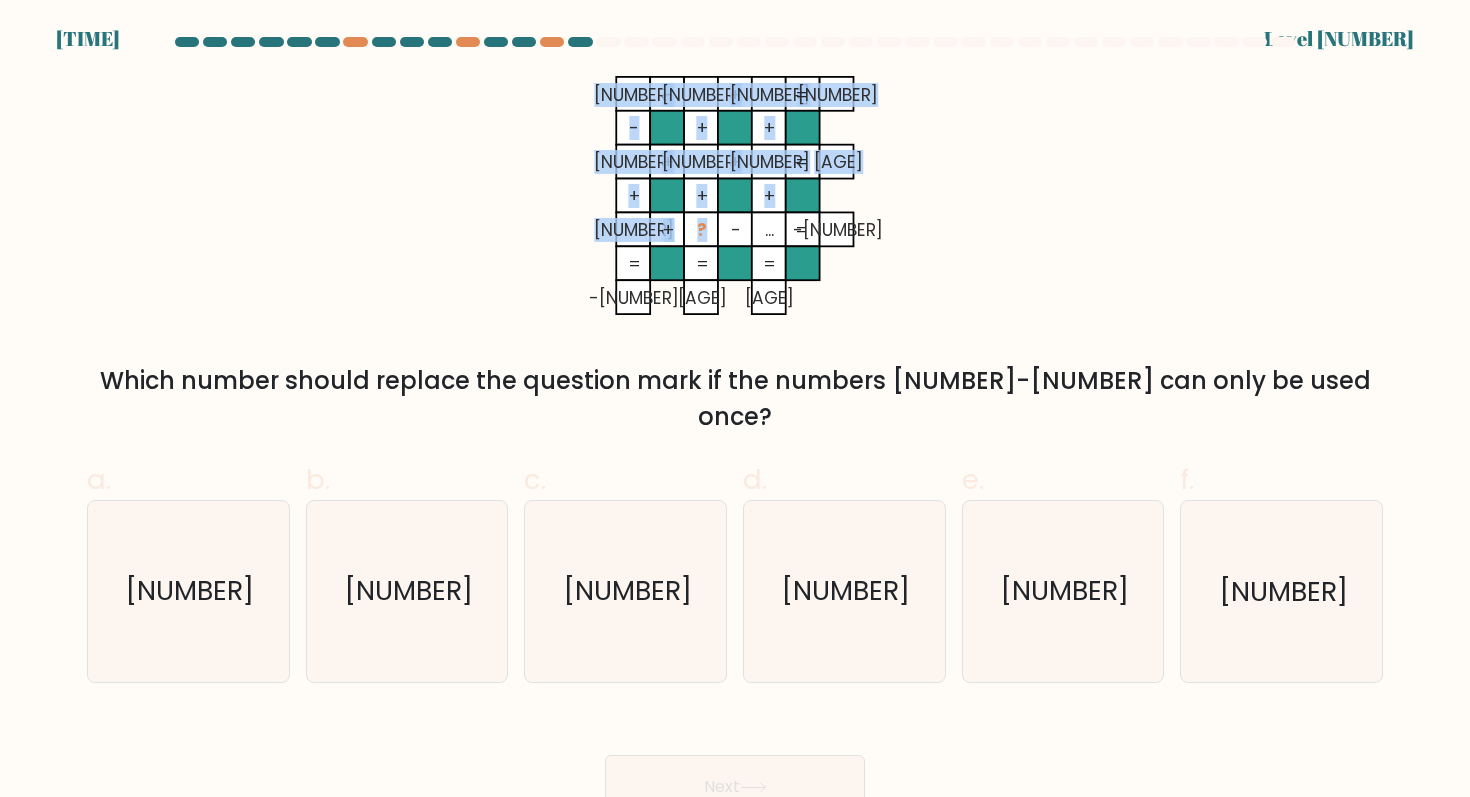 drag, startPoint x: 692, startPoint y: 232, endPoint x: 703, endPoint y: 232, distance: 11 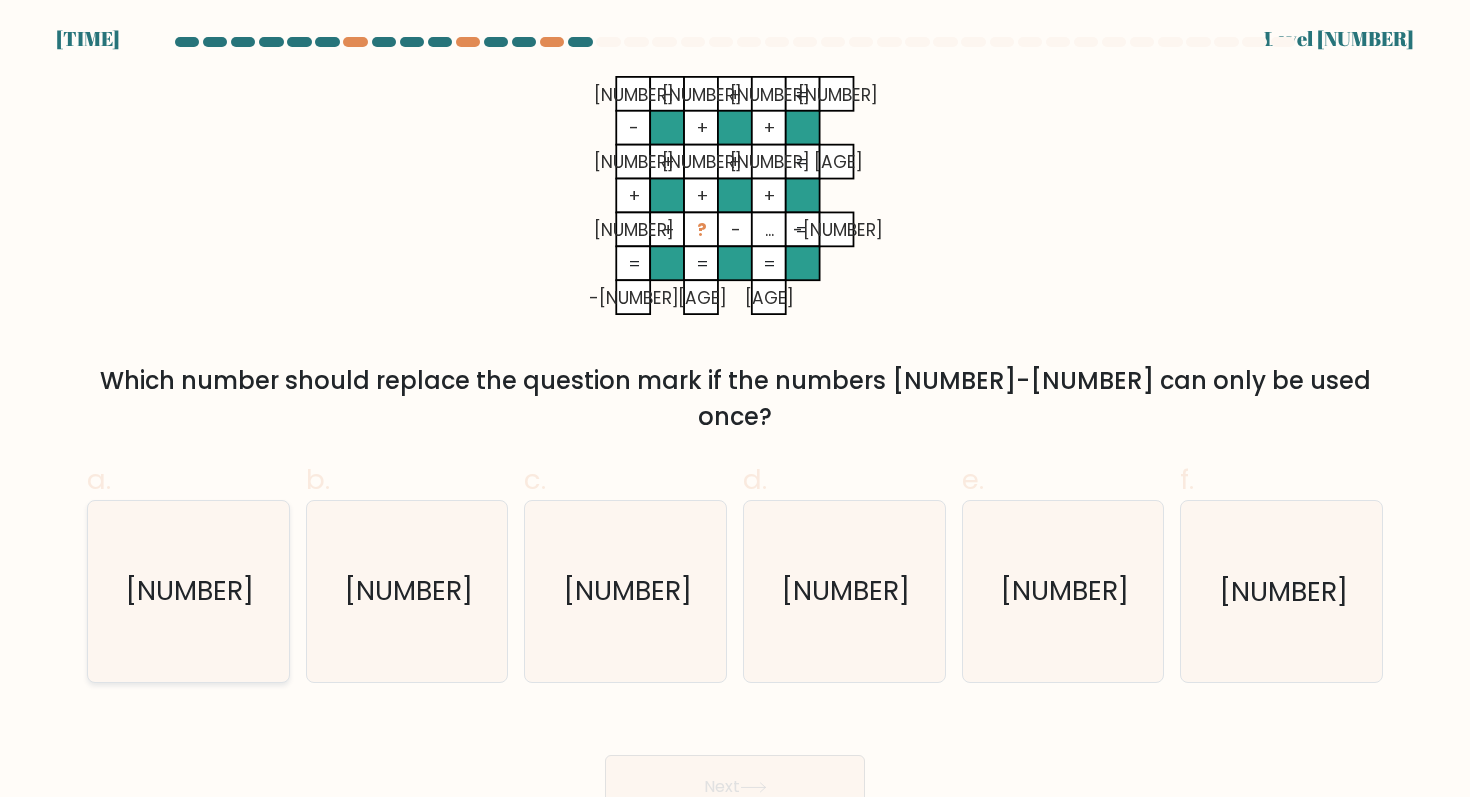 click on "[NUMBER]" at bounding box center (188, 591) 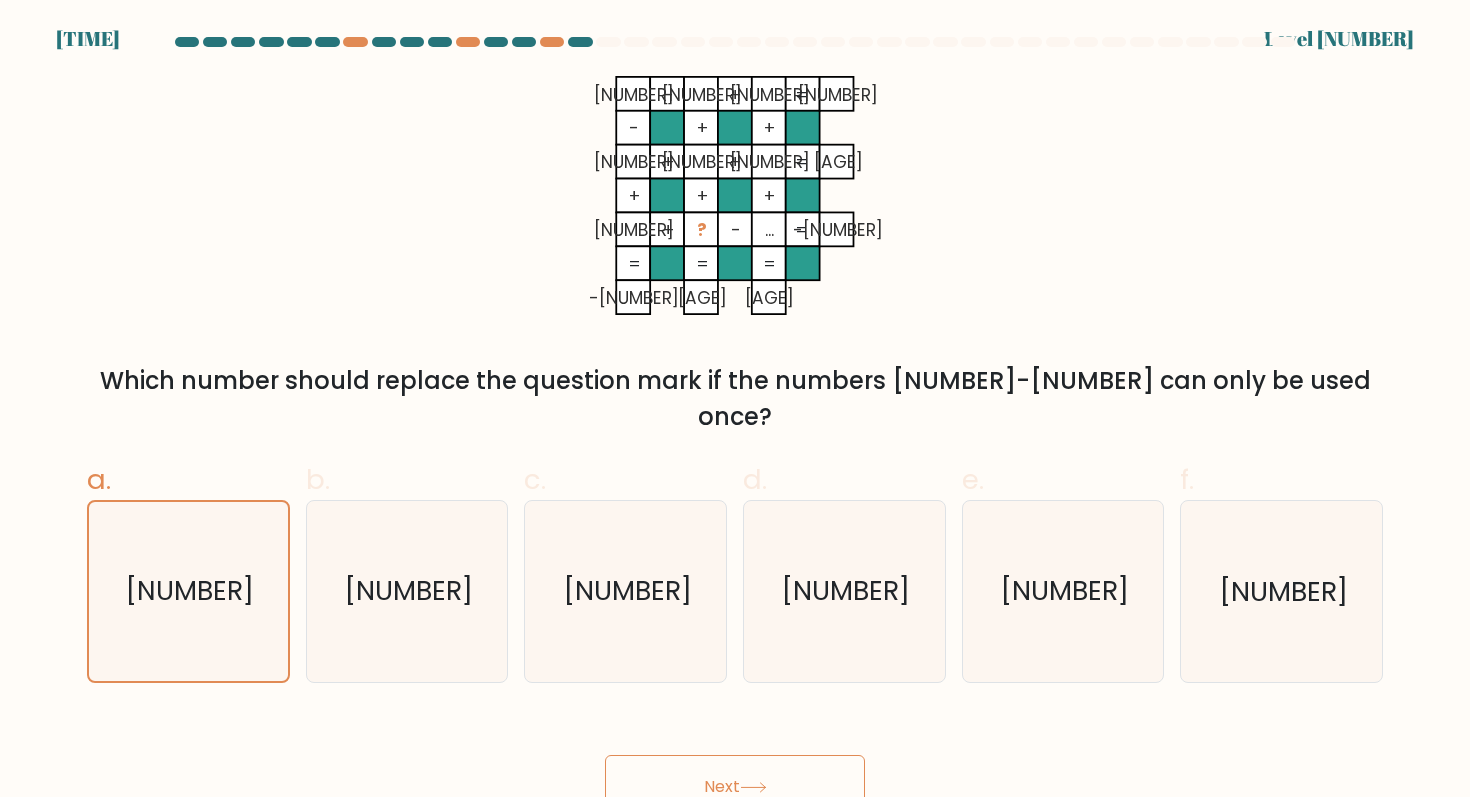 click at bounding box center (753, 787) 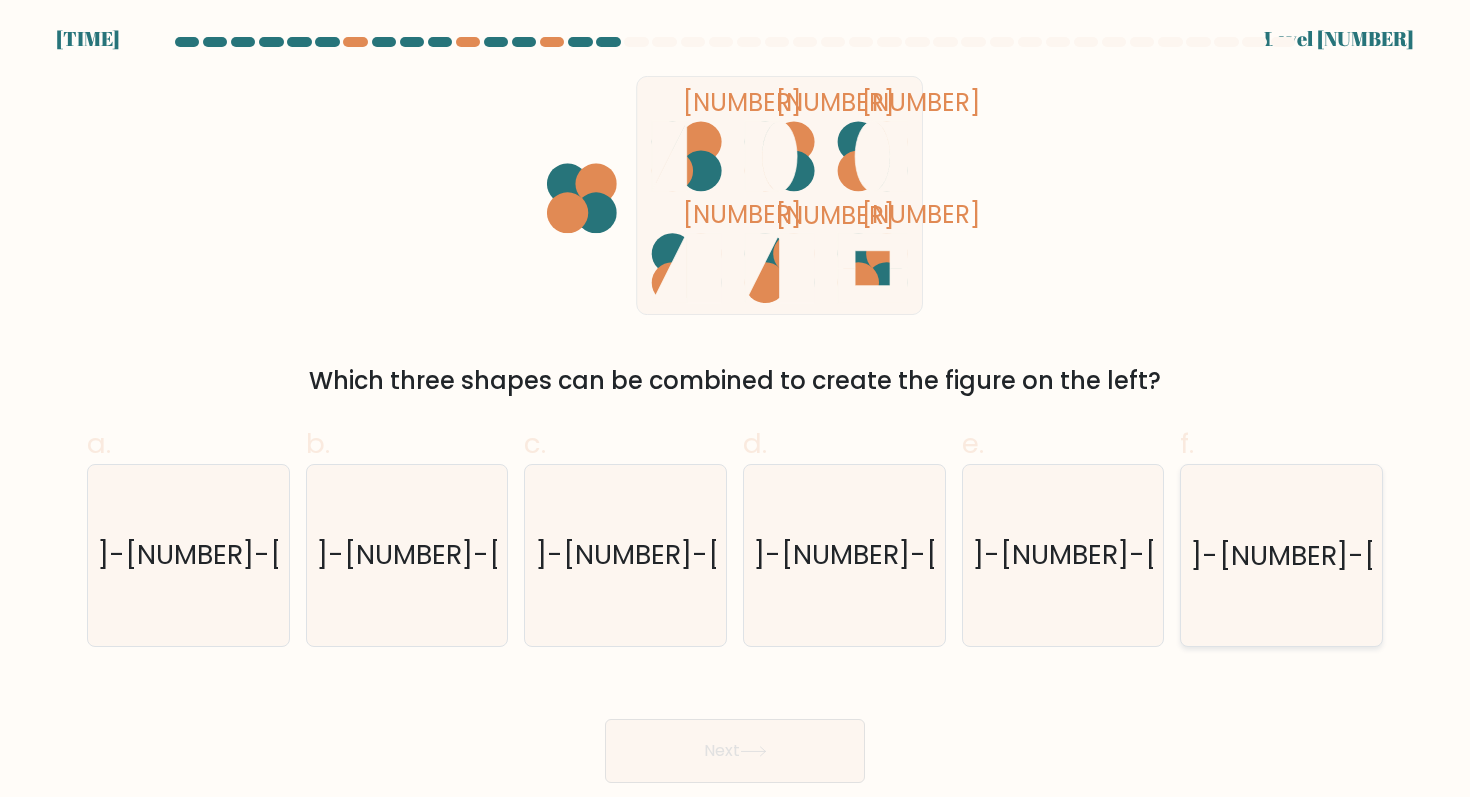 click on "[NUMBER]-[NUMBER]-[NUMBER]" at bounding box center [1283, 555] 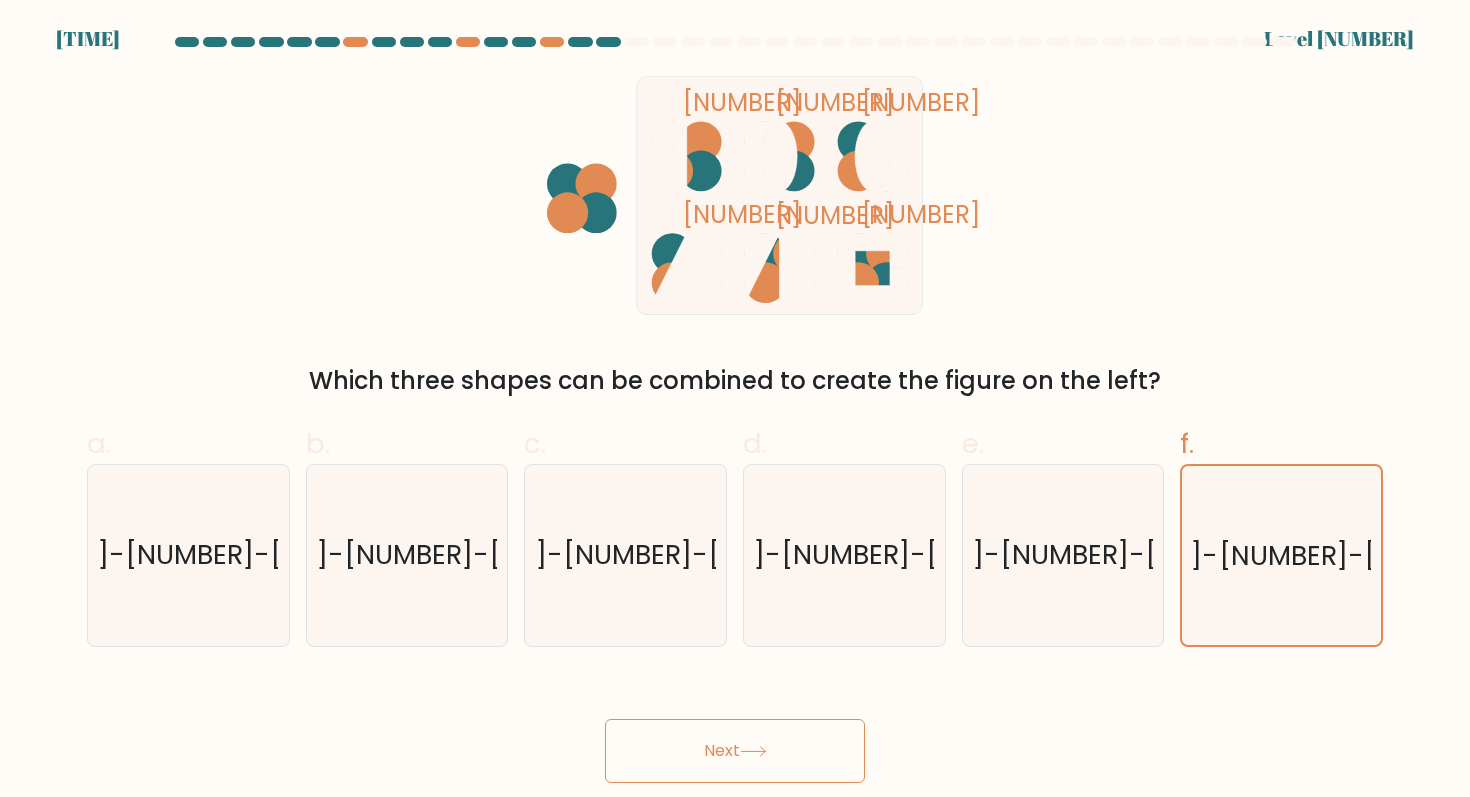 click on "Next" at bounding box center [735, 751] 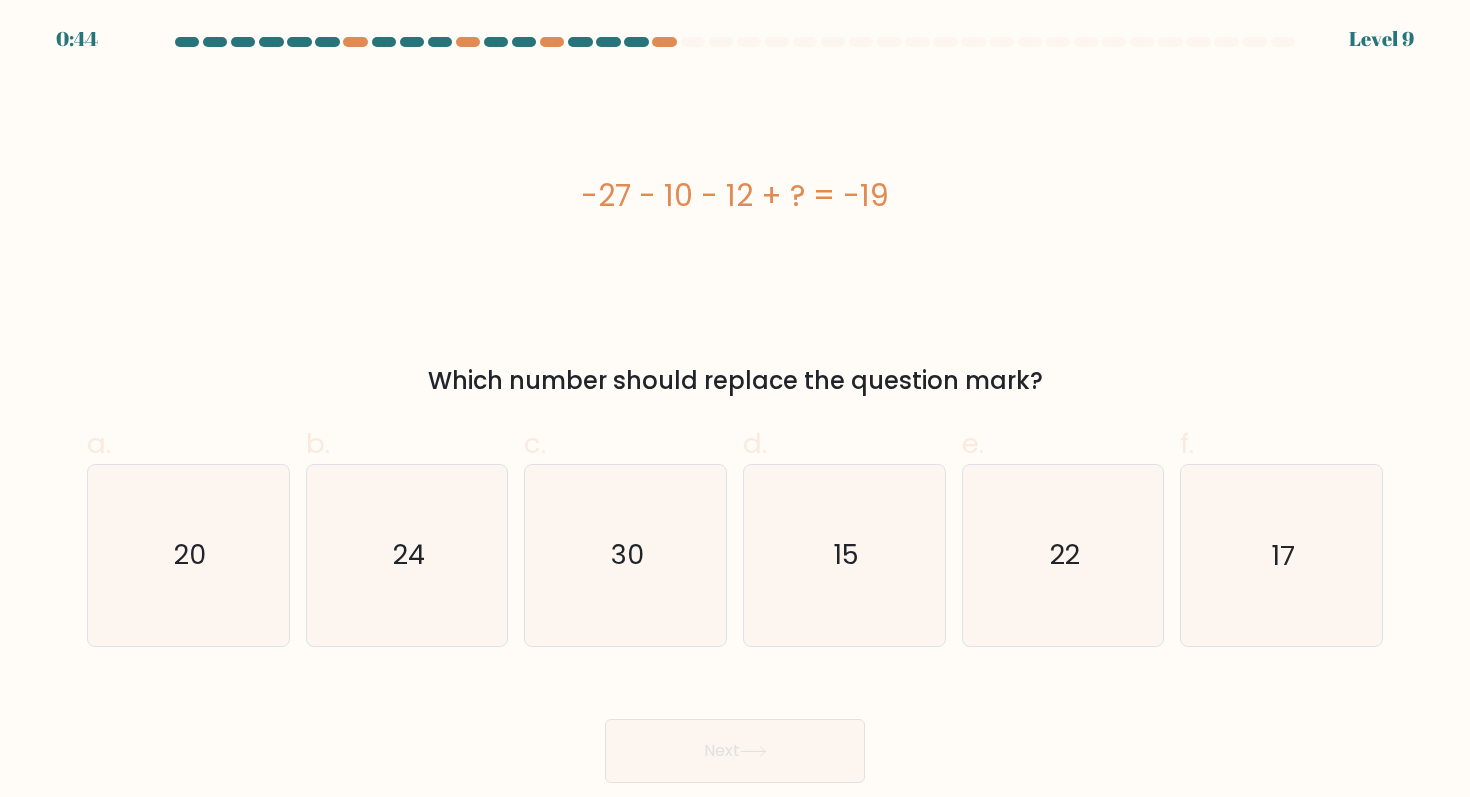 scroll, scrollTop: 0, scrollLeft: 0, axis: both 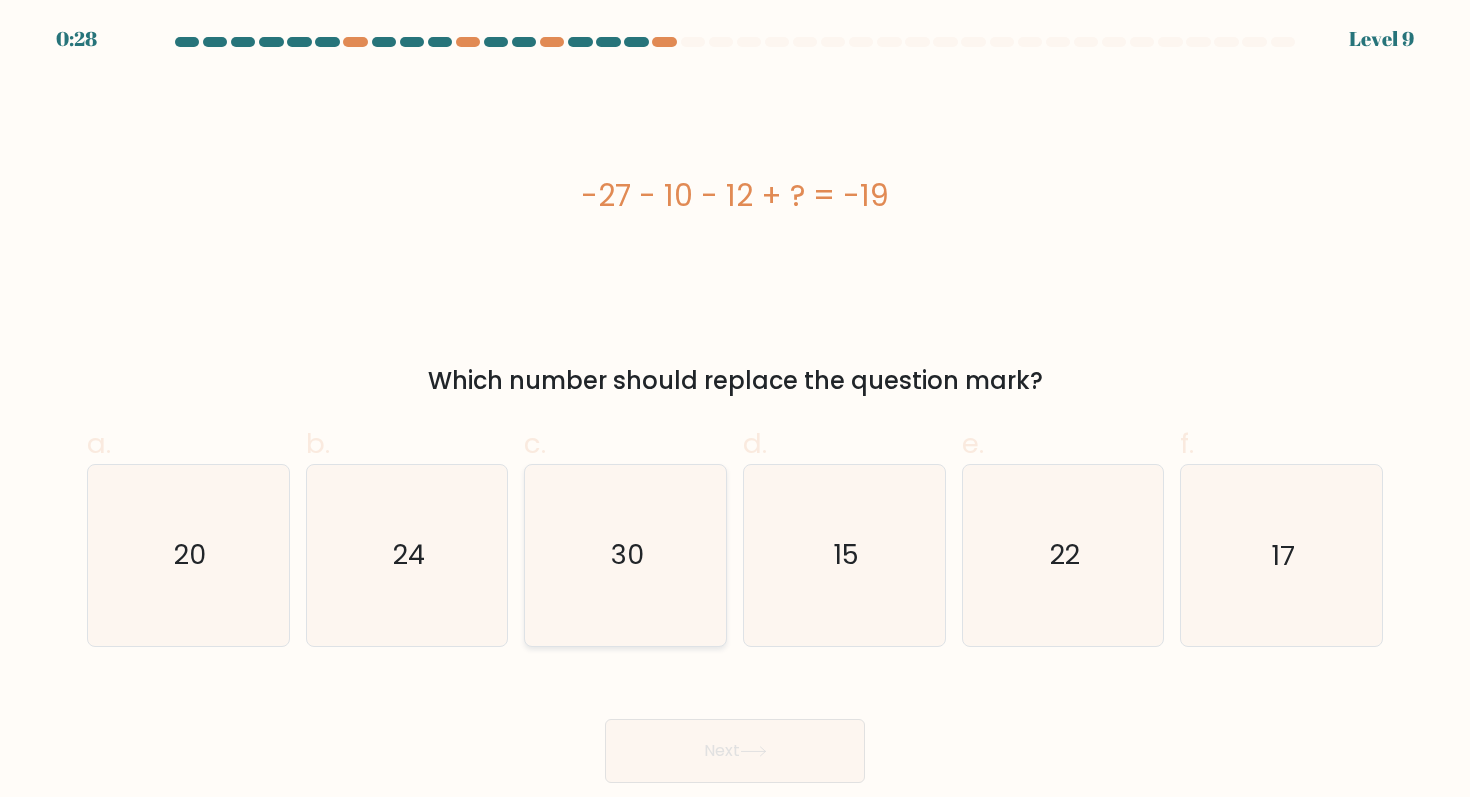 click on "30" at bounding box center [626, 555] 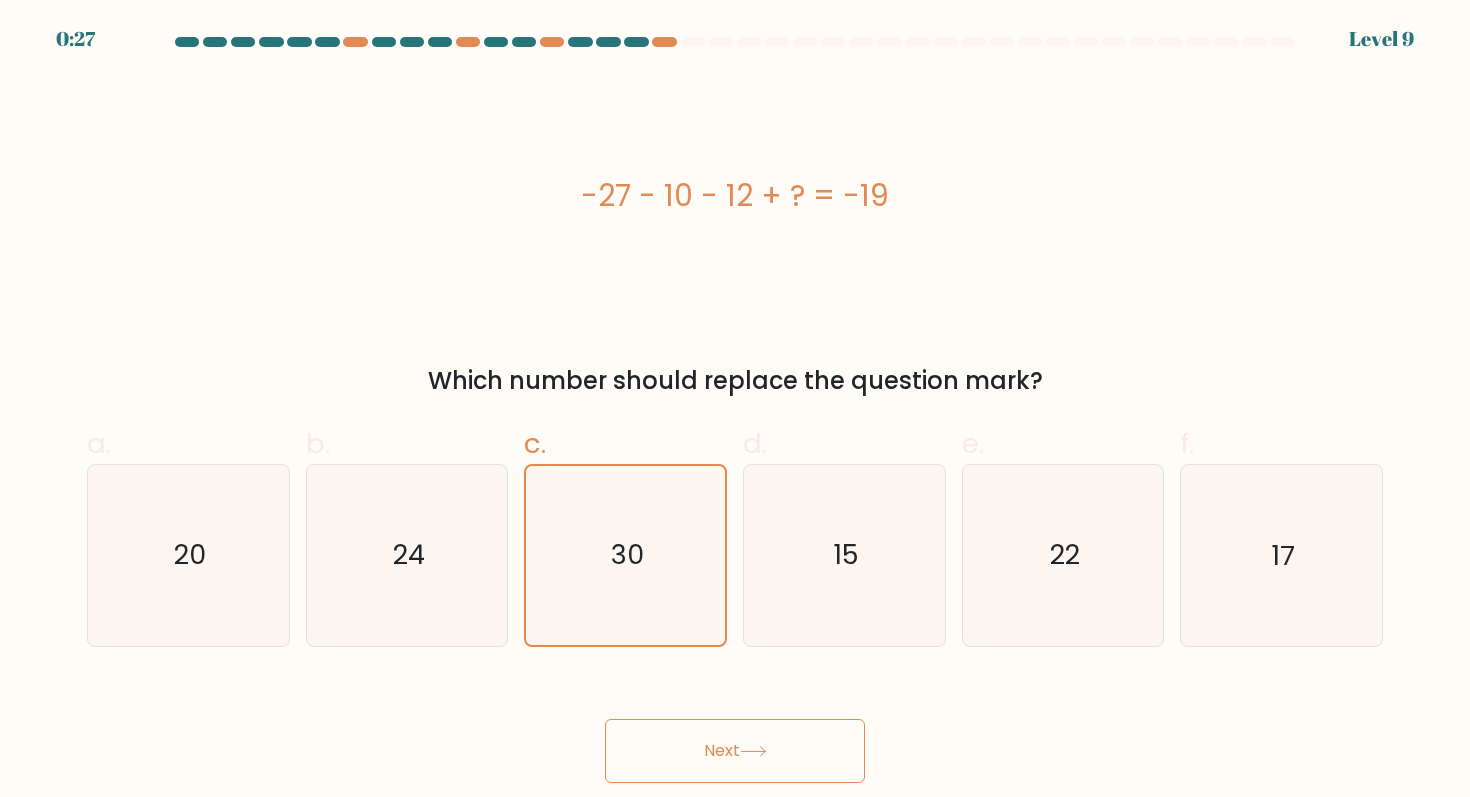click on "Next" at bounding box center [735, 751] 